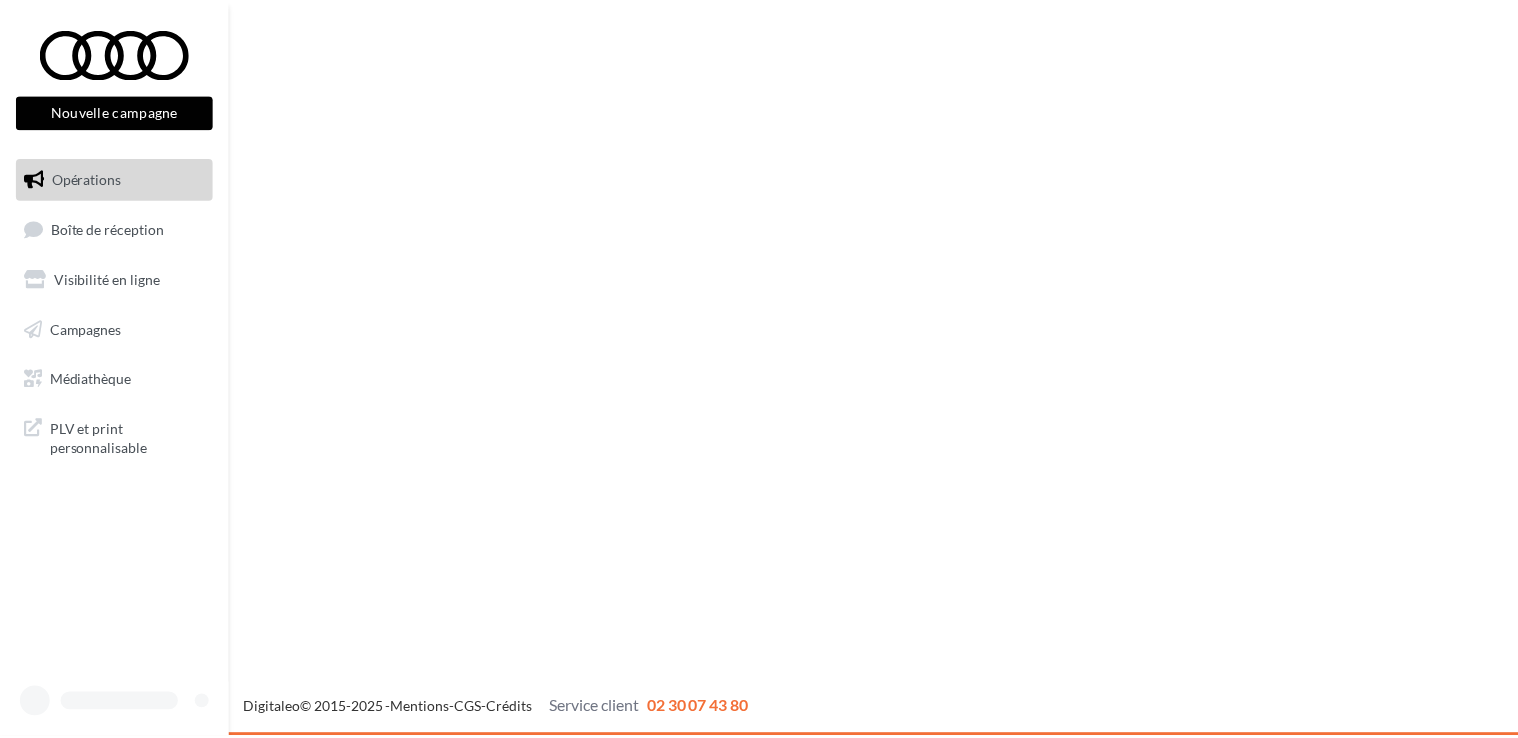 scroll, scrollTop: 0, scrollLeft: 0, axis: both 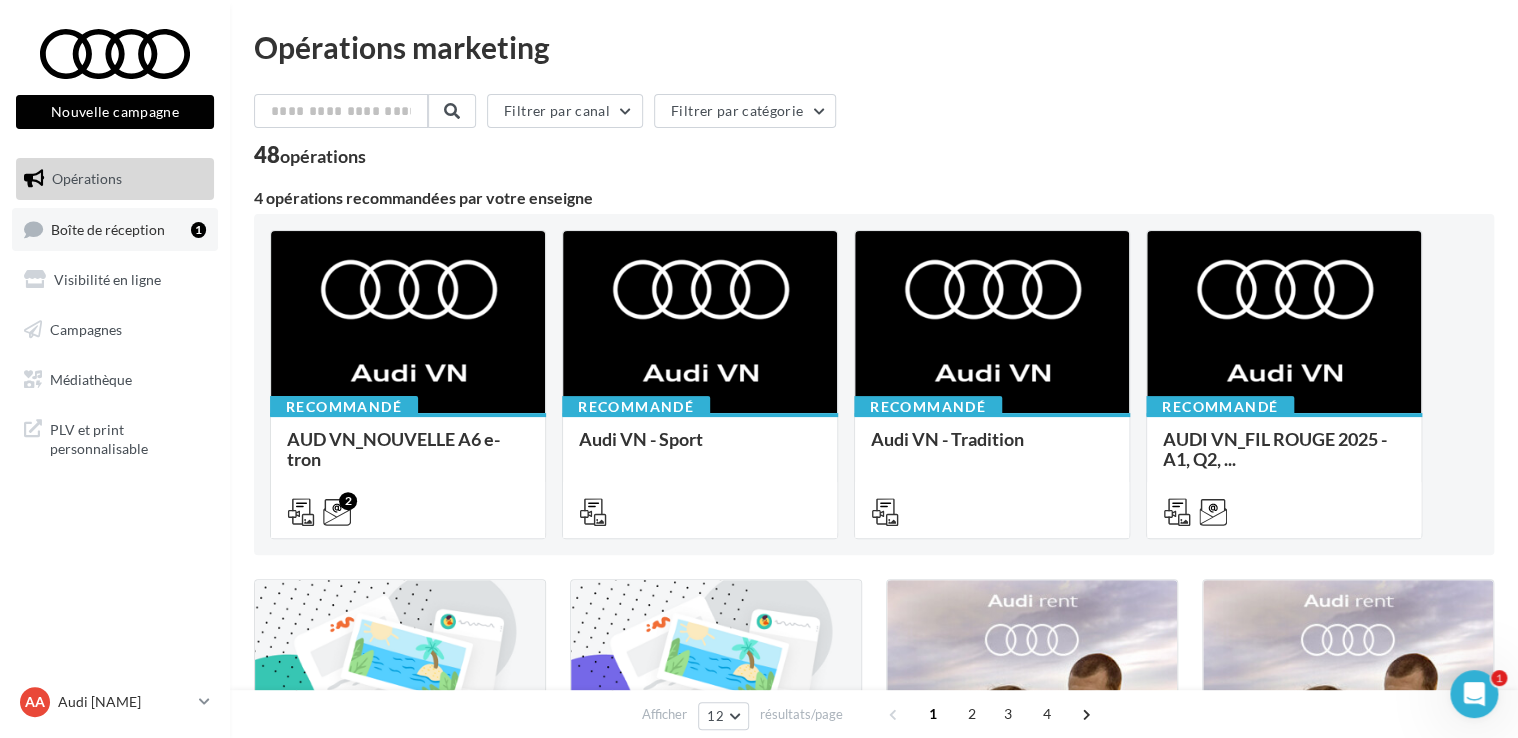 drag, startPoint x: 0, startPoint y: 0, endPoint x: 127, endPoint y: 228, distance: 260.98468 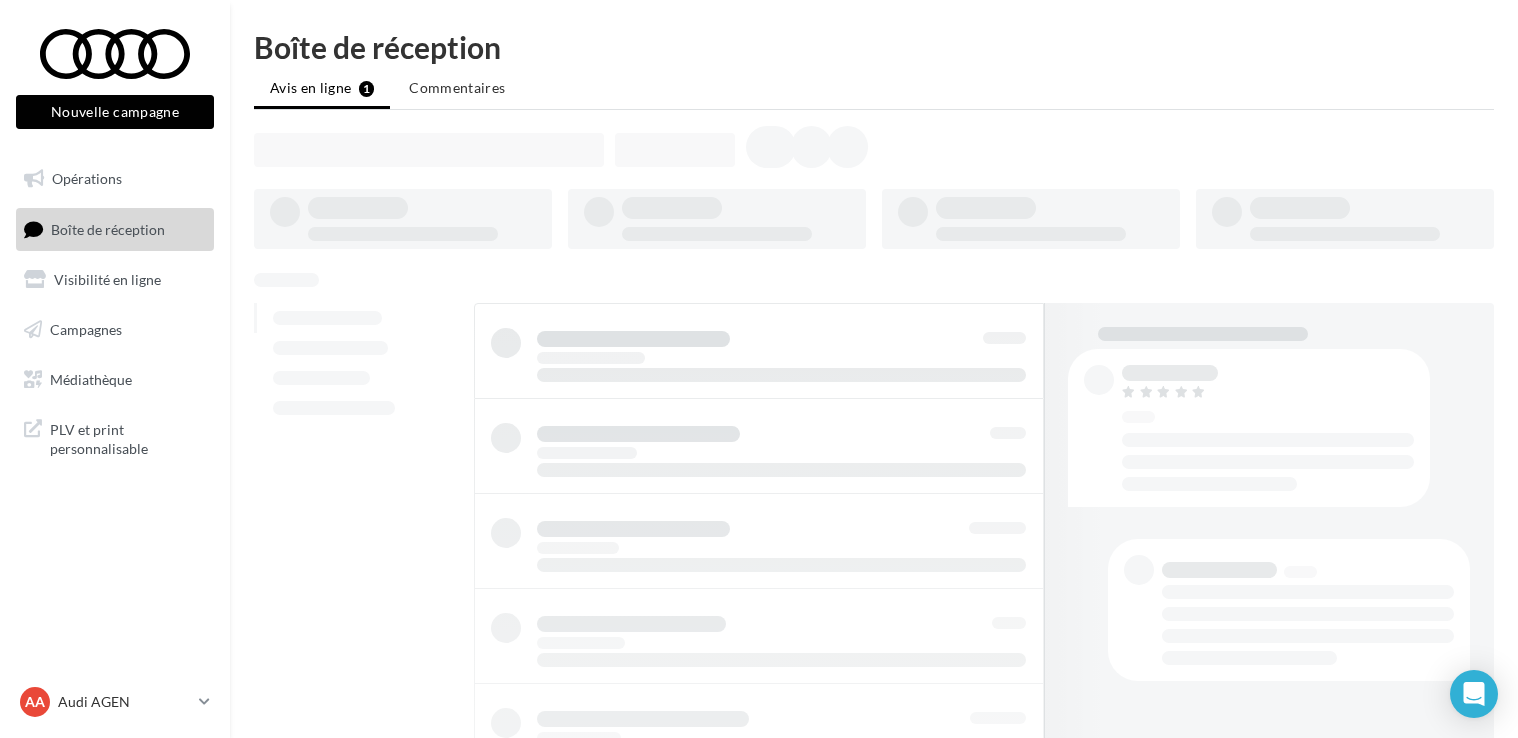scroll, scrollTop: 0, scrollLeft: 0, axis: both 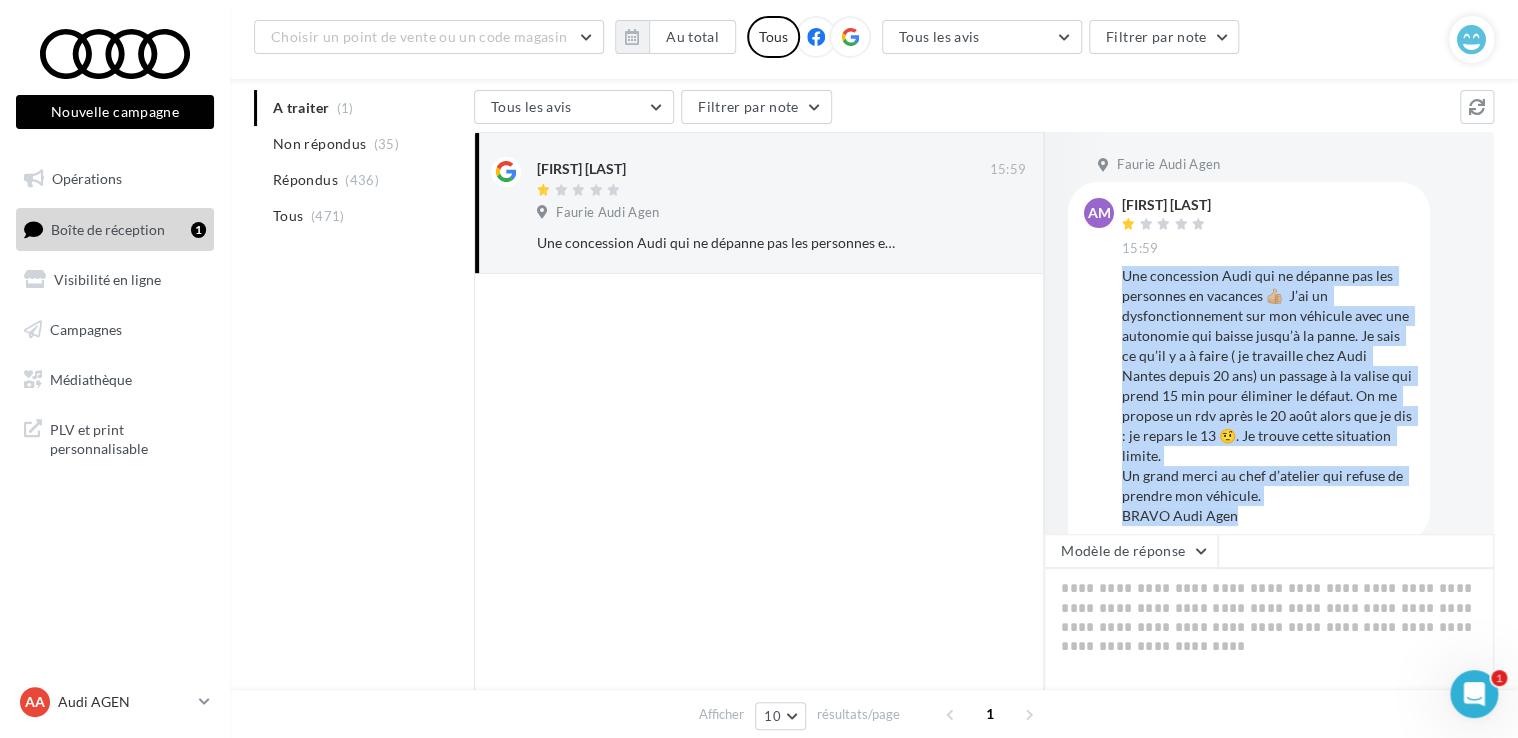 drag, startPoint x: 1126, startPoint y: 271, endPoint x: 1298, endPoint y: 518, distance: 300.98672 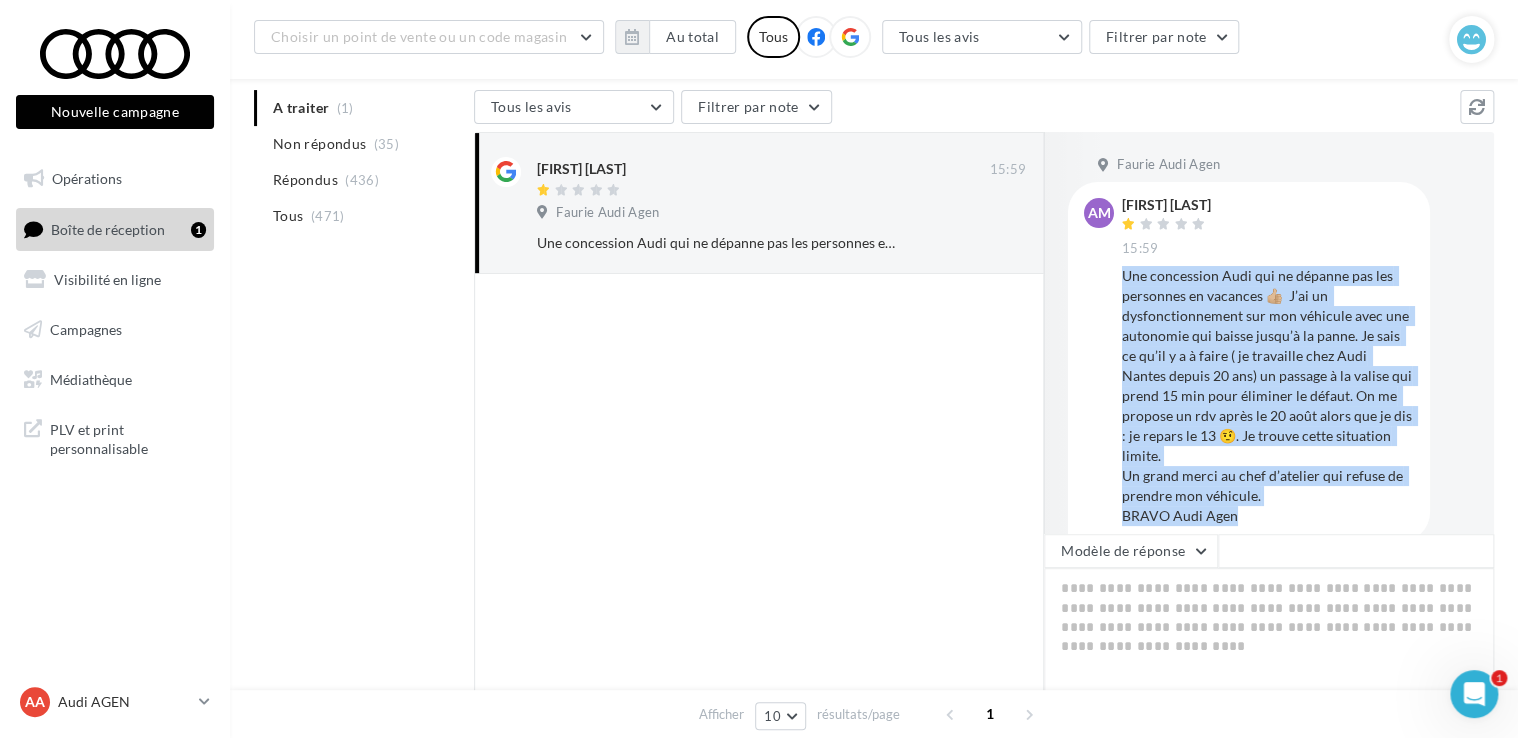 click on "Une concession Audi qui ne dépanne pas les personnes en vacances 👍🏼  J’ai un dysfonctionnement sur mon véhicule avec une autonomie qui baisse jusqu’à la panne. Je sais ce qu’il y a à faire ( je travaille chez Audi Nantes depuis 20 ans) un passage à la valise qui prend 15 min pour éliminer le défaut. On me propose un rdv après le 20 août alors que je dis : je repars le 13 🤨. Je trouve cette situation limite.
Un grand merci au chef d’atelier qui refuse de prendre mon véhicule.
BRAVO Audi Agen" at bounding box center (1268, 396) 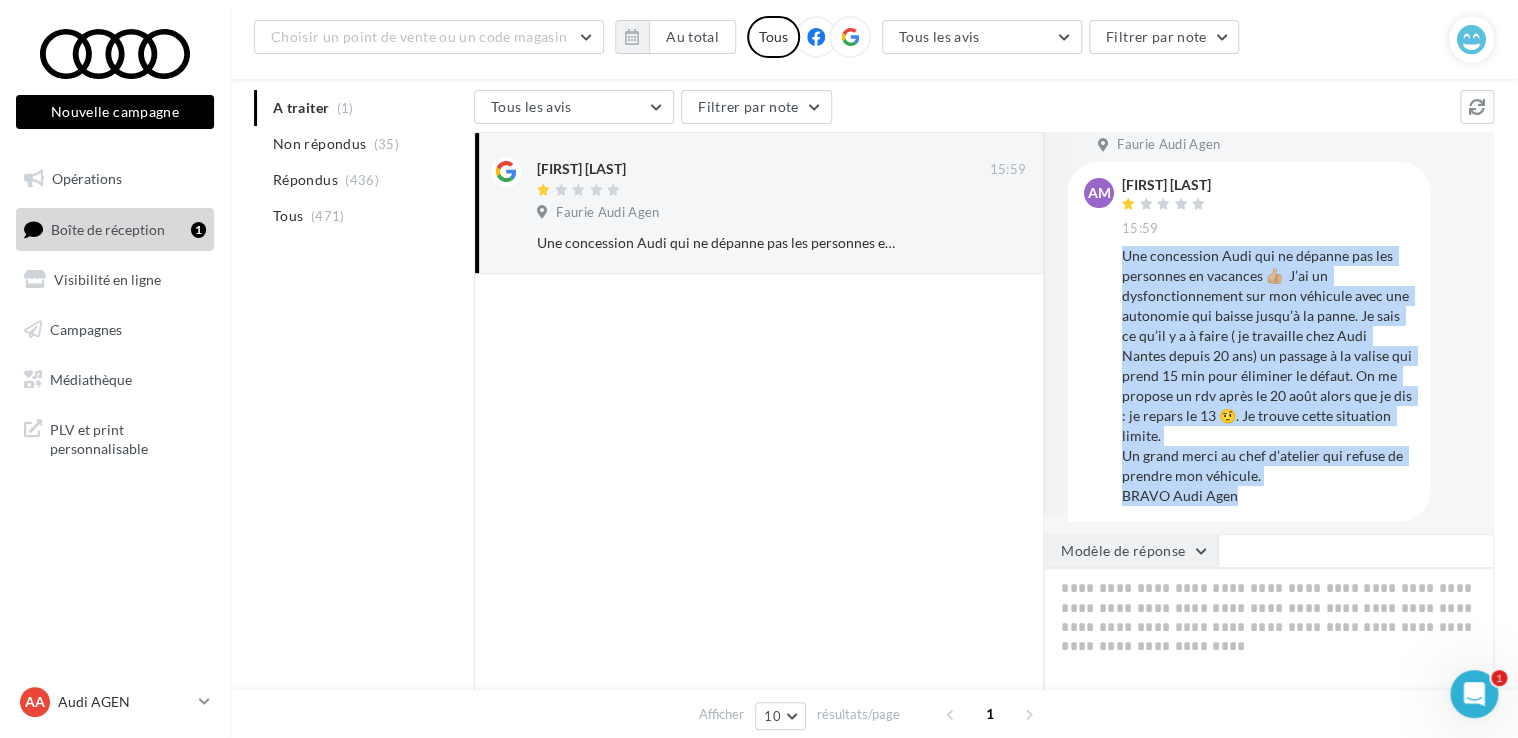 scroll, scrollTop: 32, scrollLeft: 0, axis: vertical 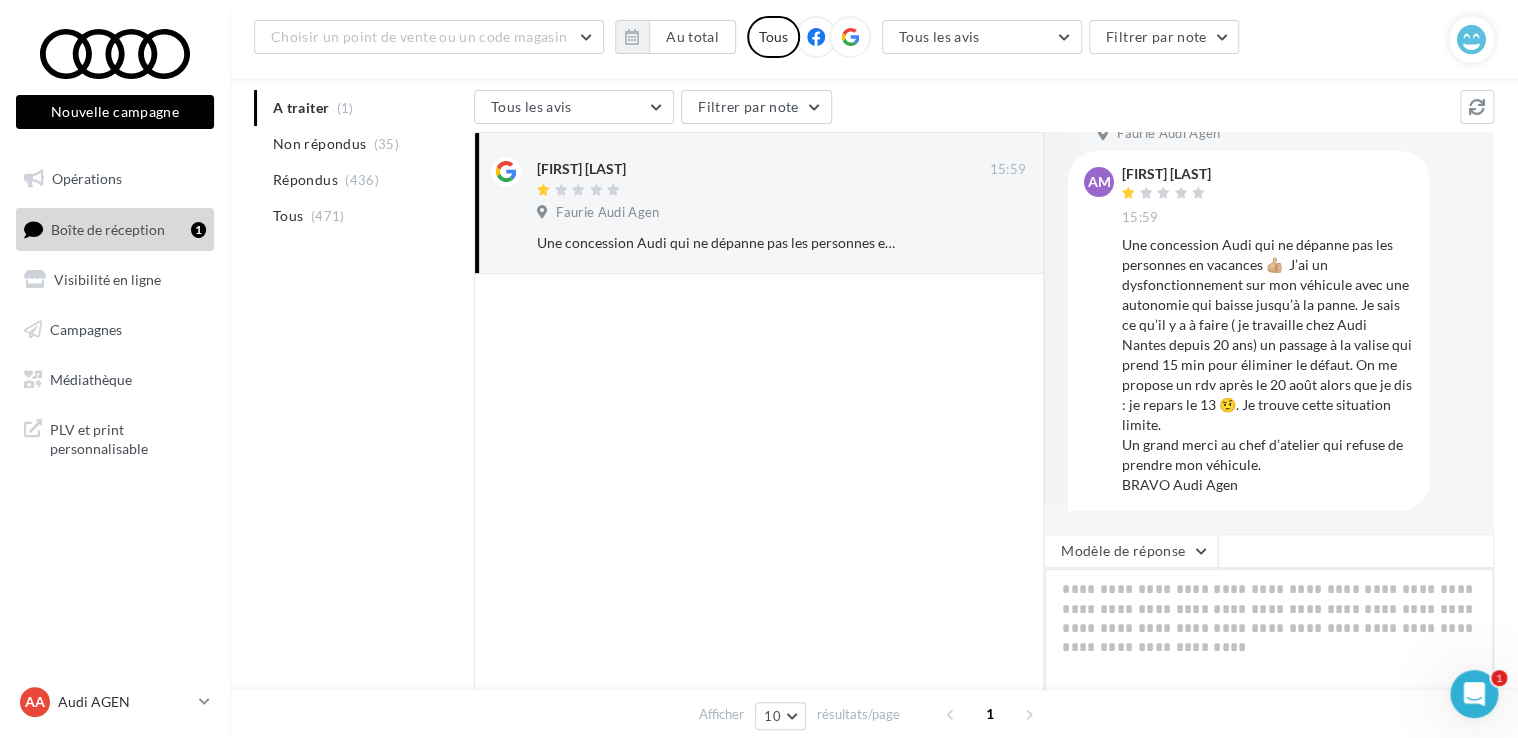 click at bounding box center (1269, 630) 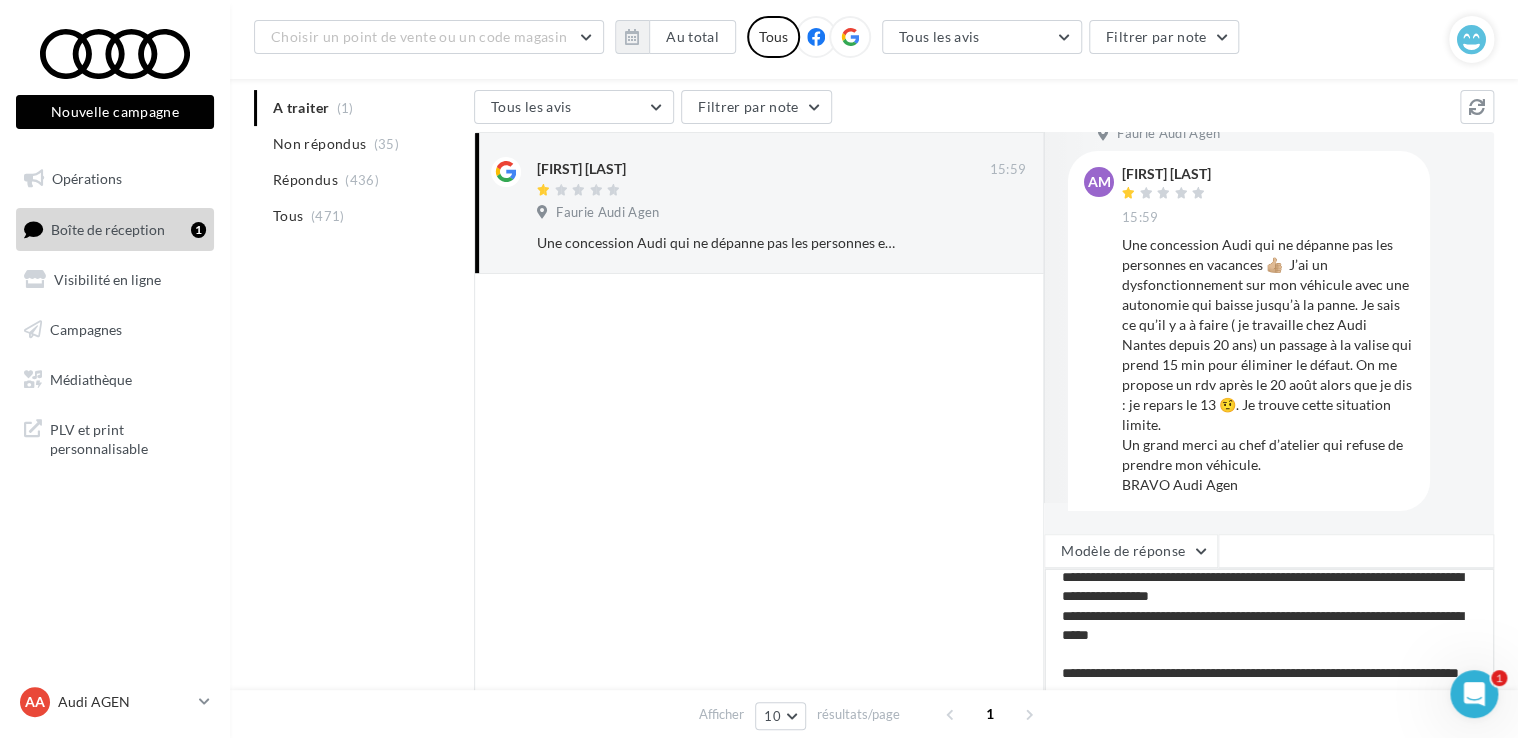 scroll, scrollTop: 0, scrollLeft: 0, axis: both 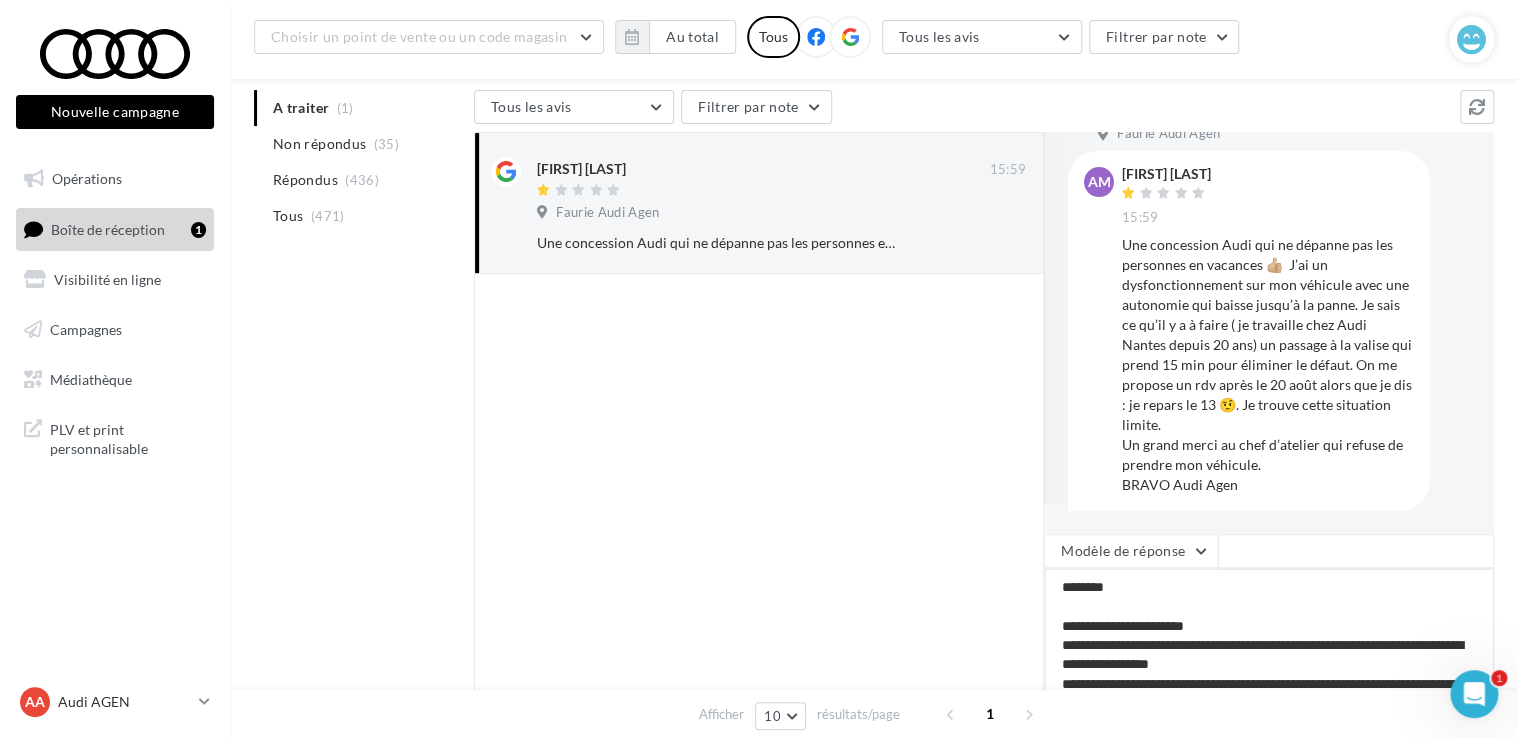 click on "**********" at bounding box center [1269, 630] 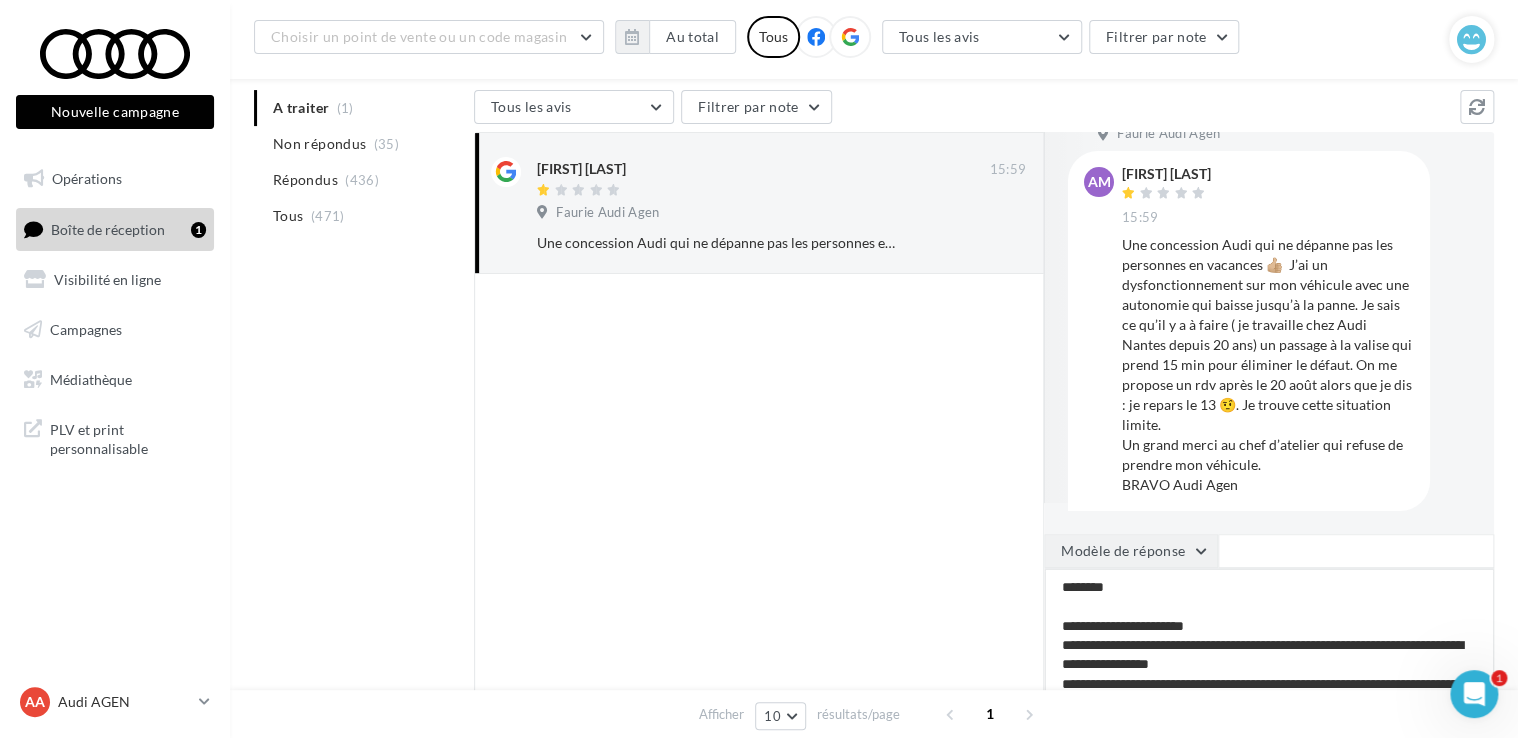 type on "**********" 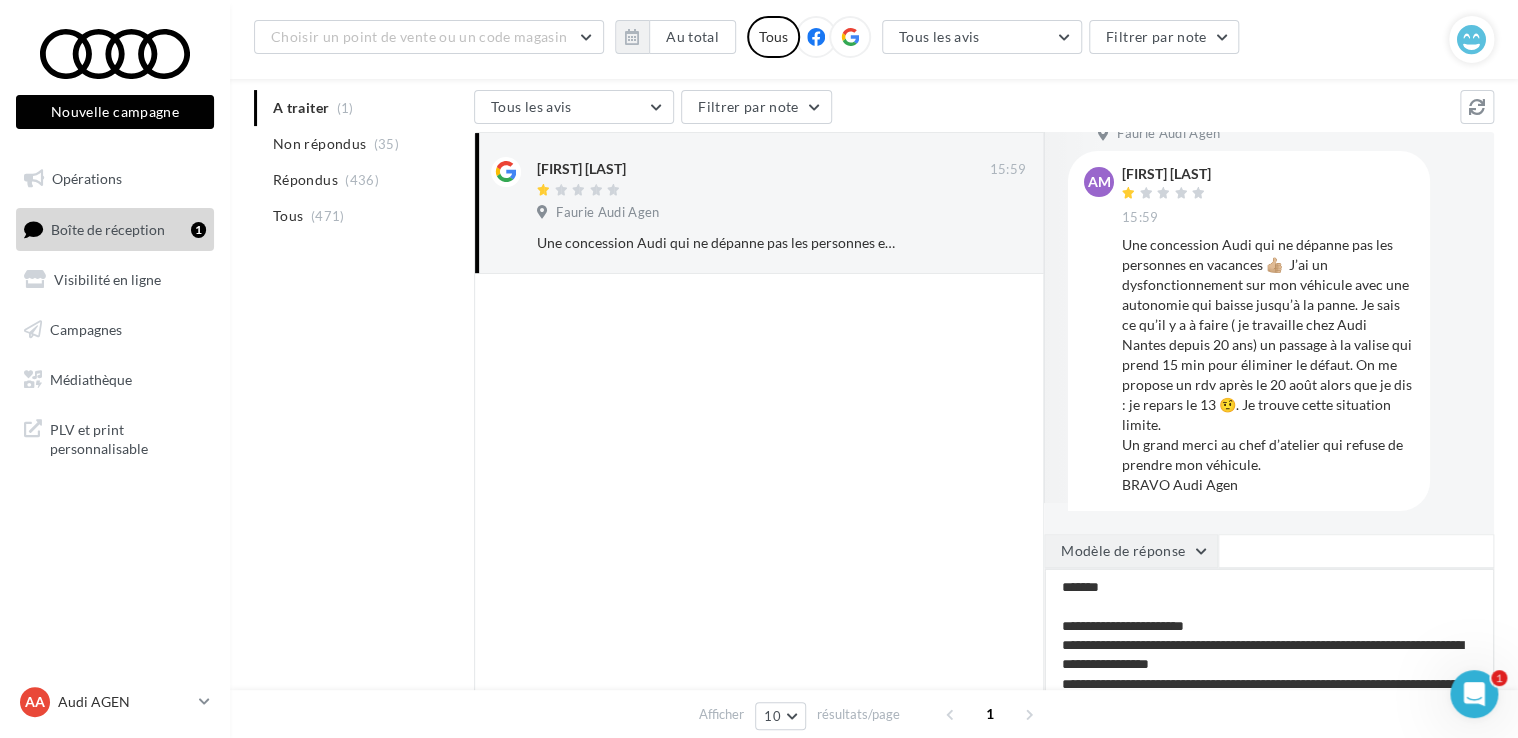 type on "**********" 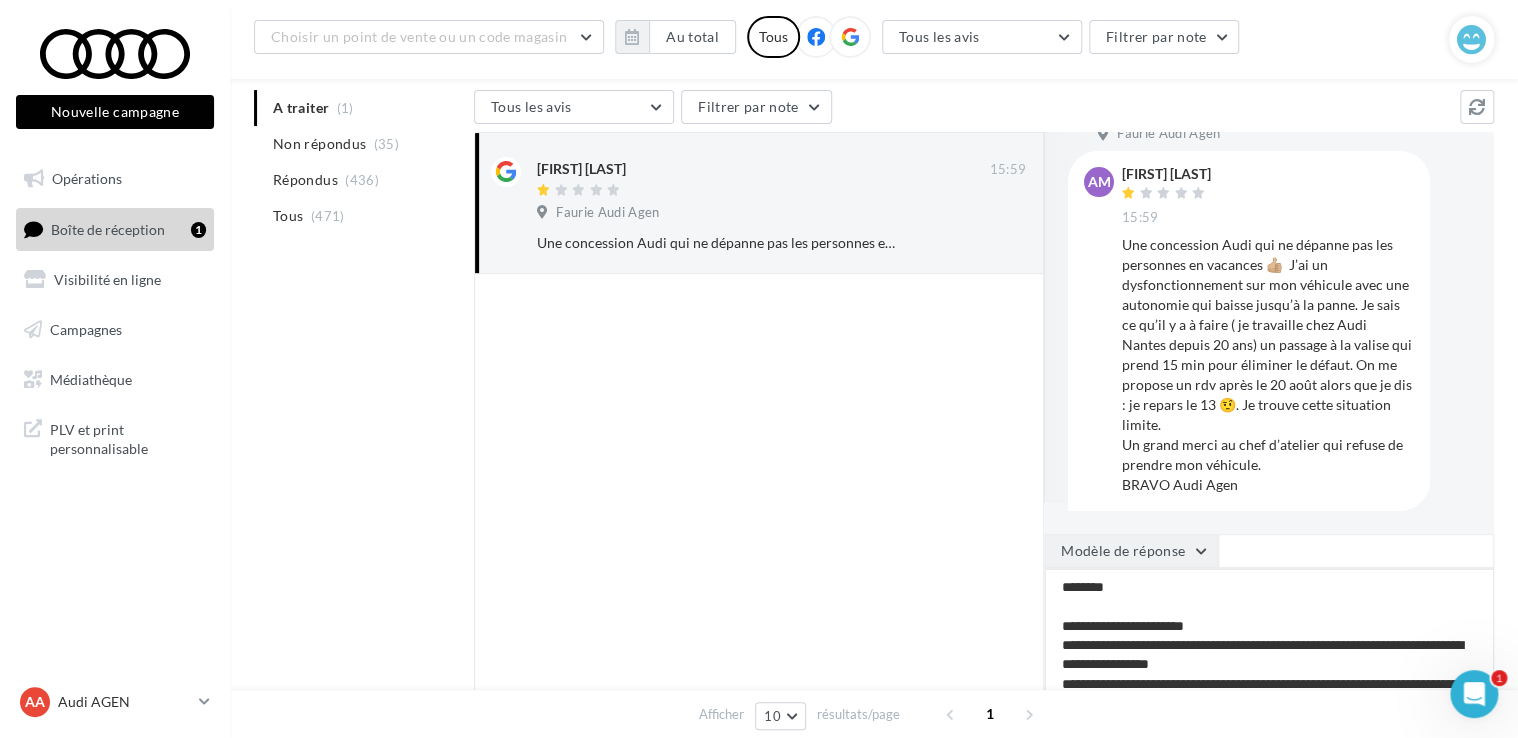 type on "**********" 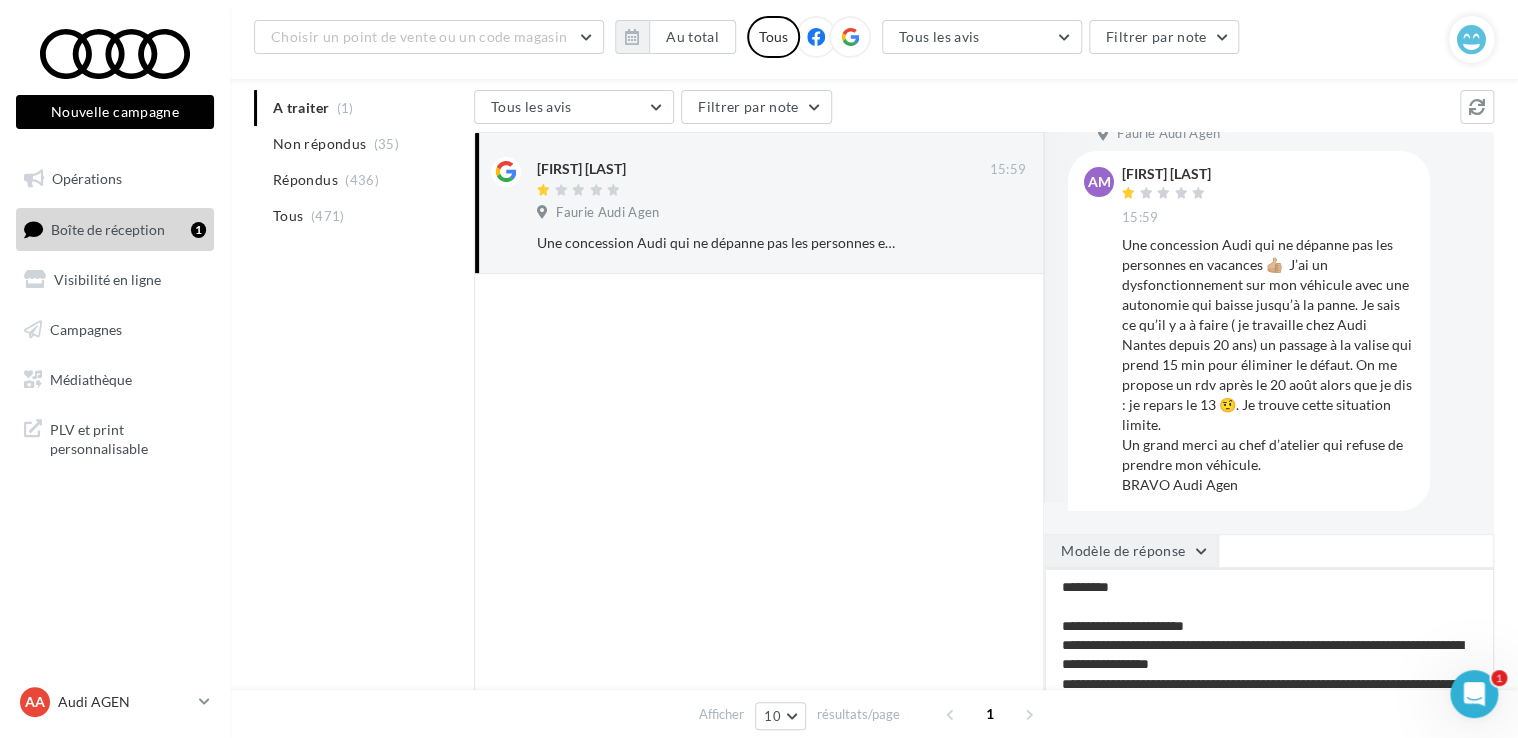 type on "**********" 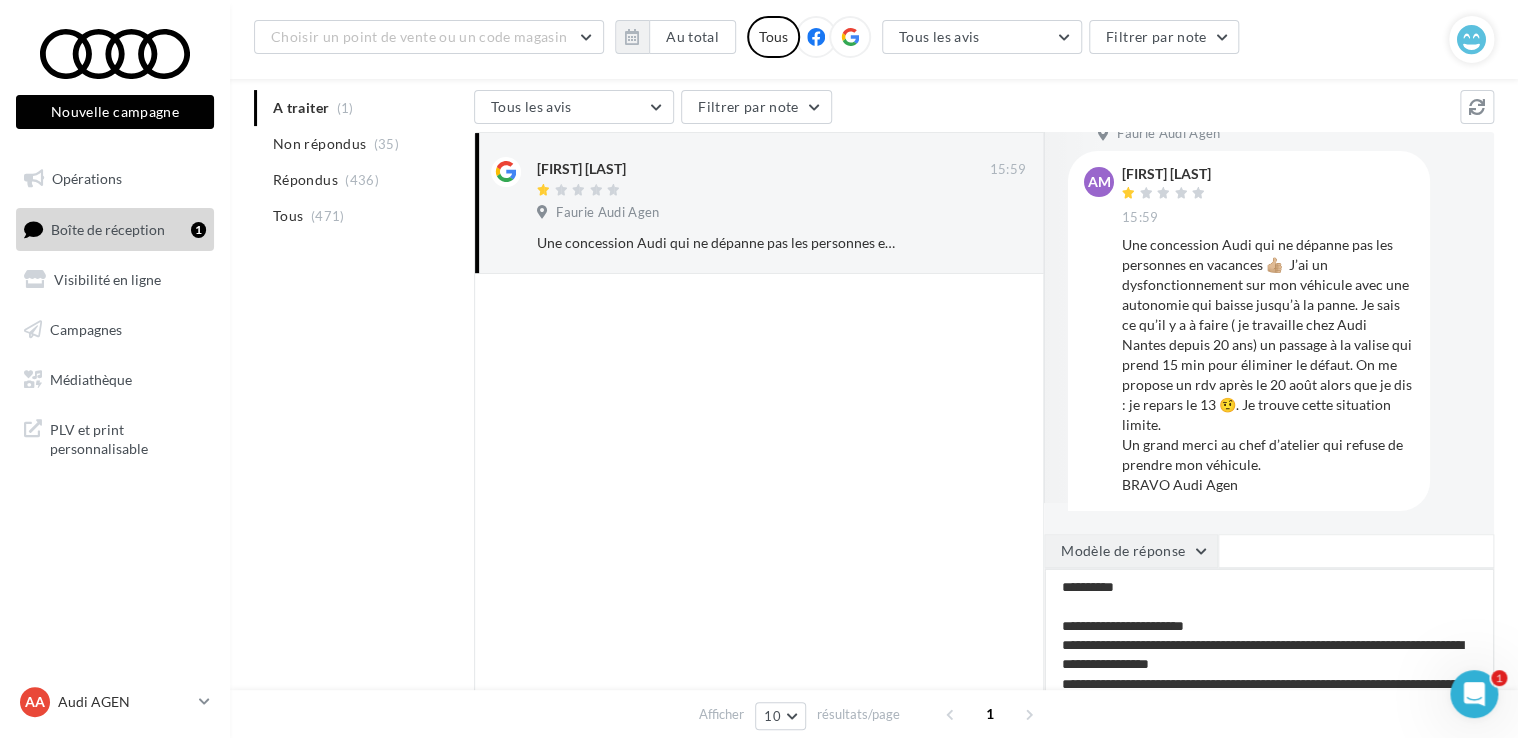 type on "**********" 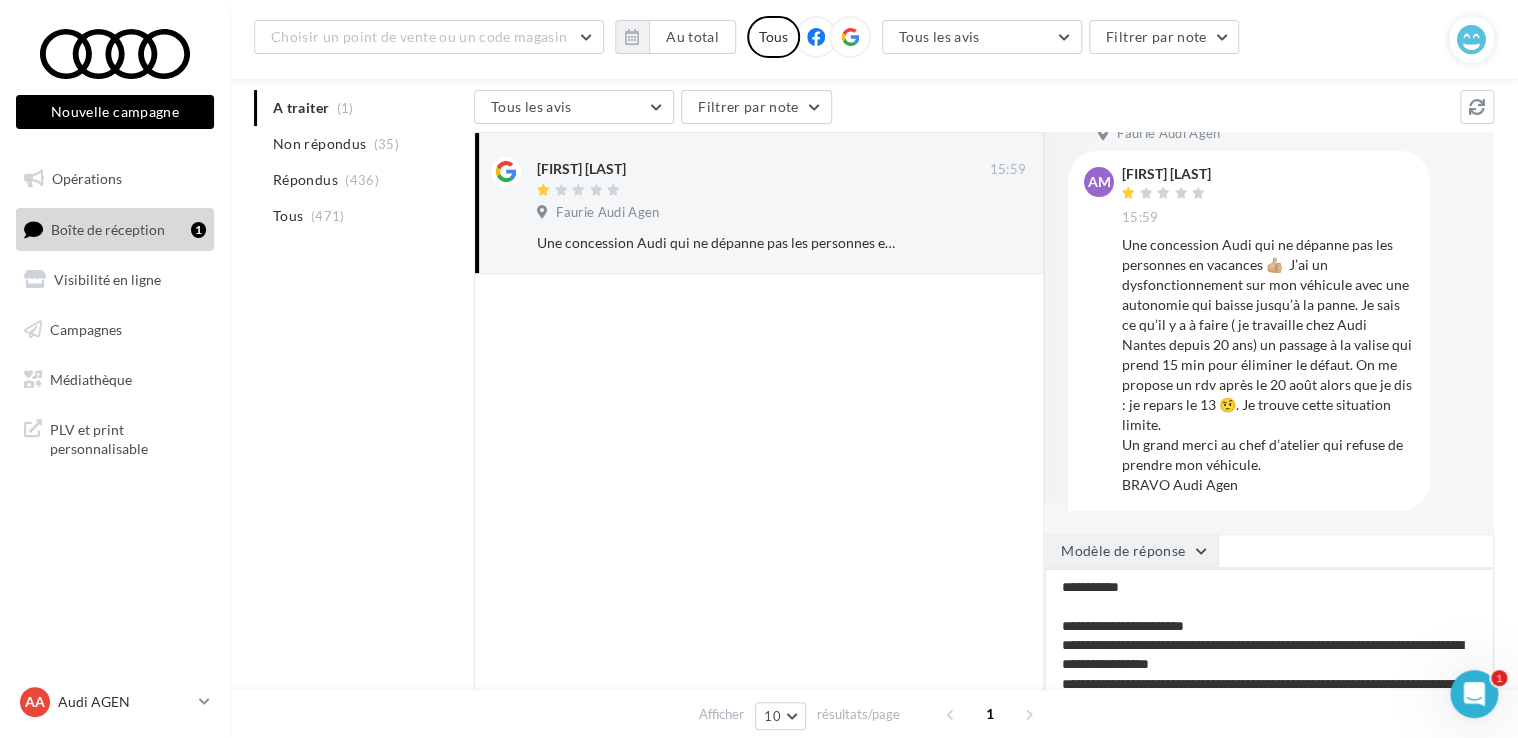 type on "**********" 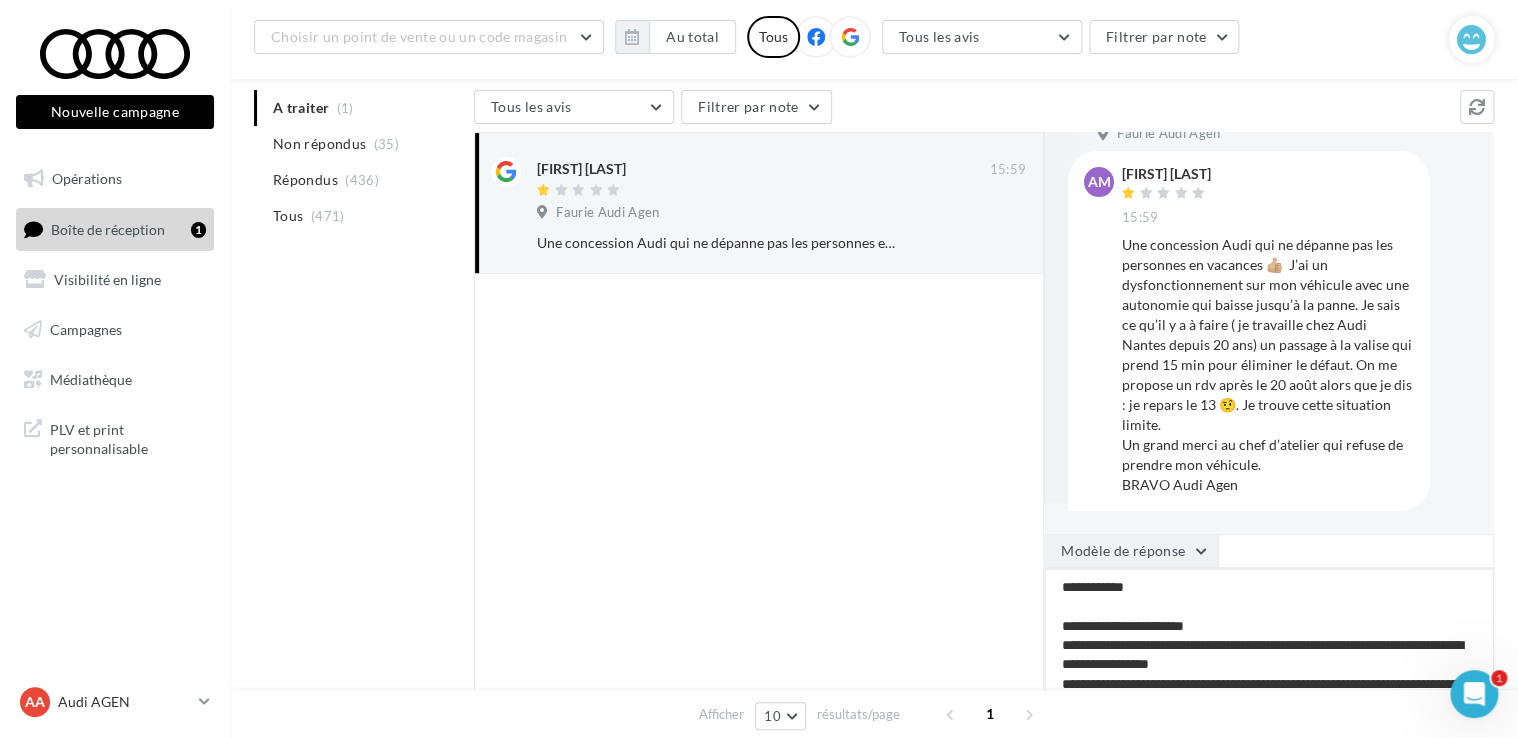 type on "**********" 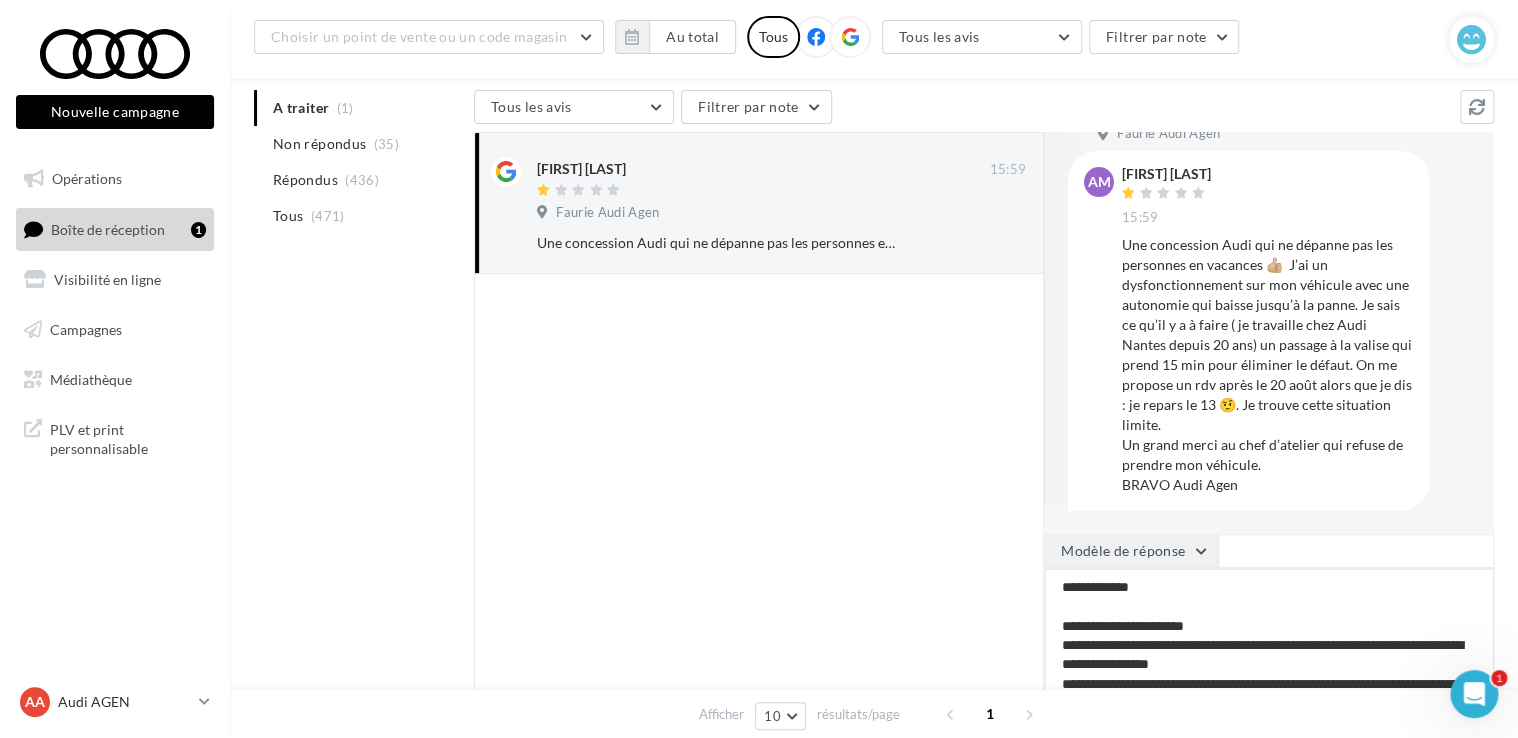 type on "**********" 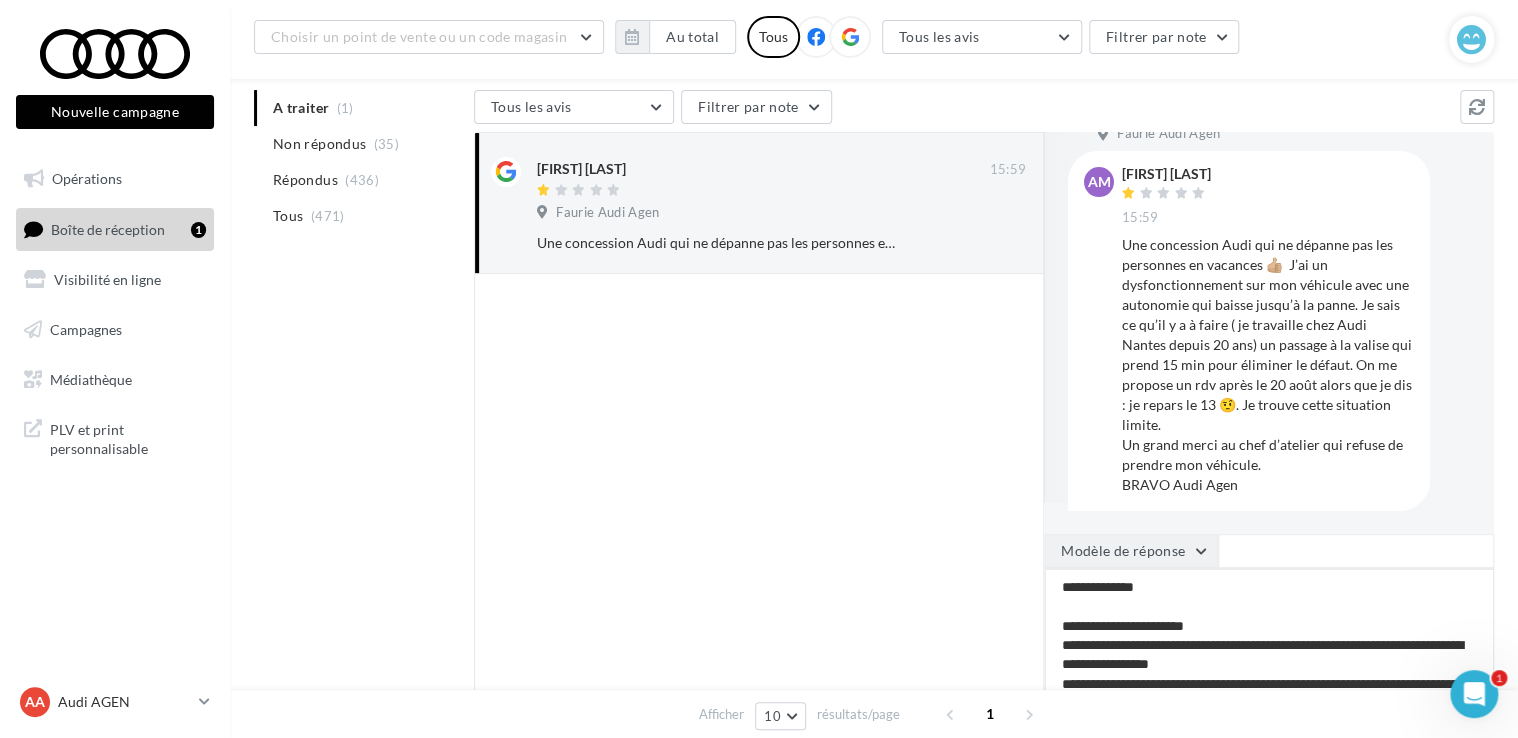 type on "**********" 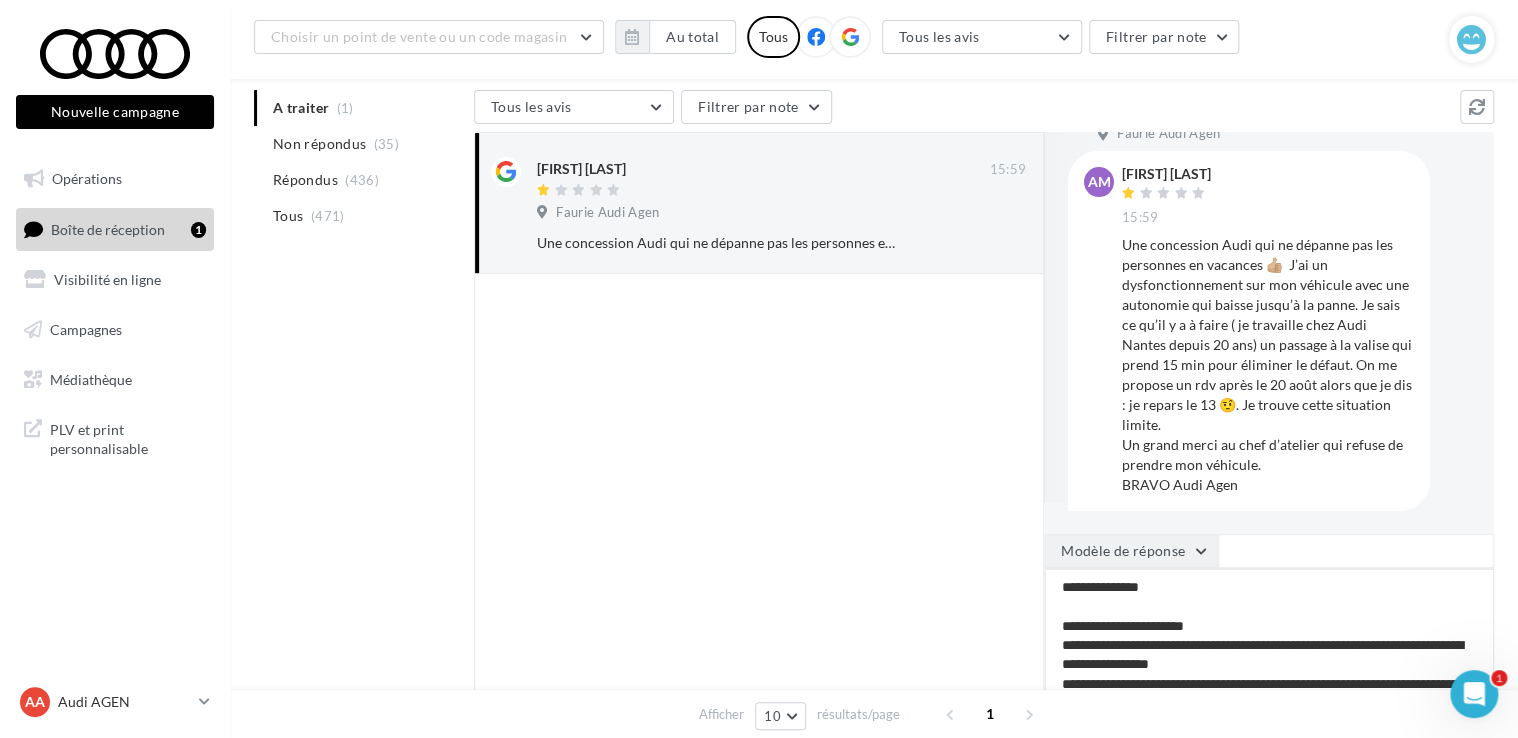 type on "**********" 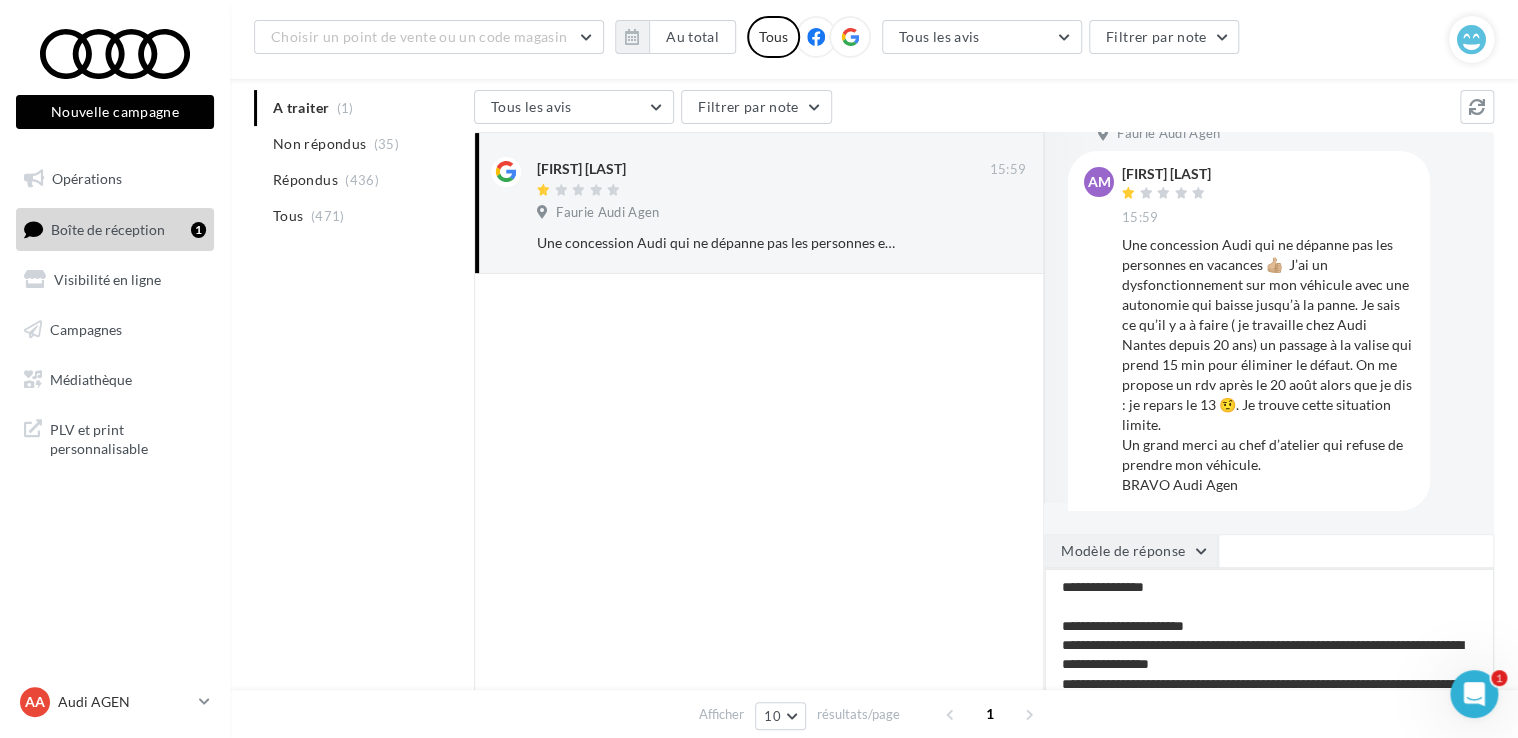 type on "**********" 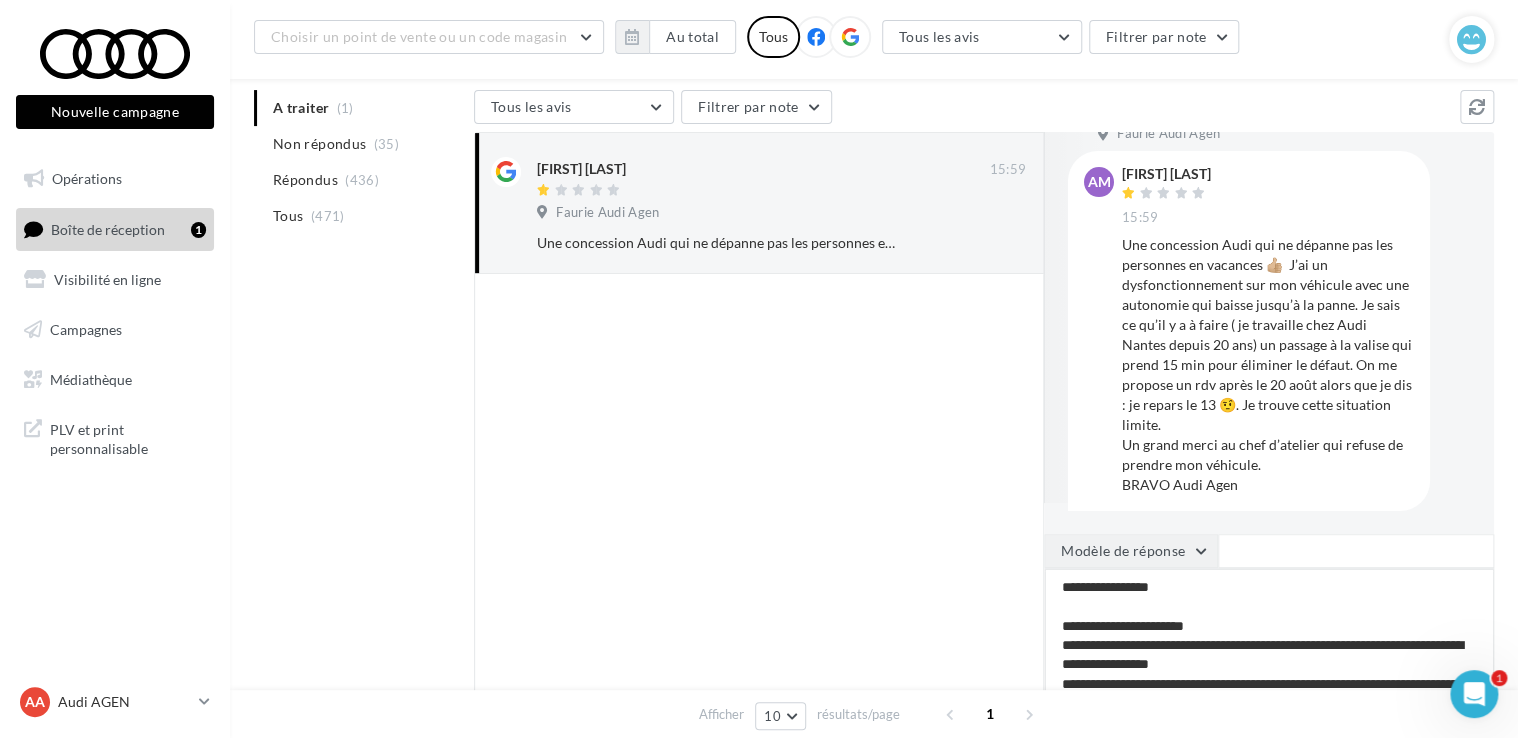 type on "**********" 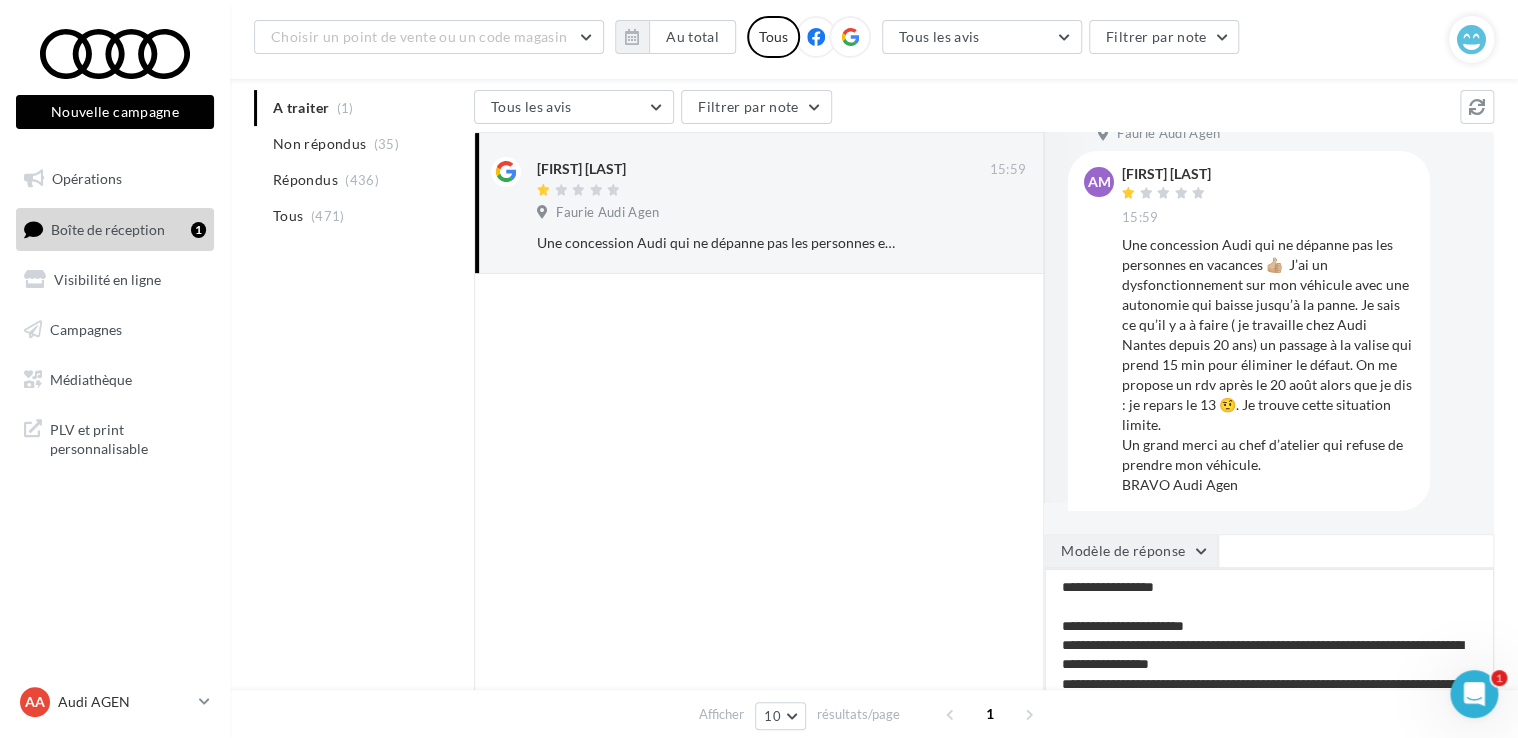type on "**********" 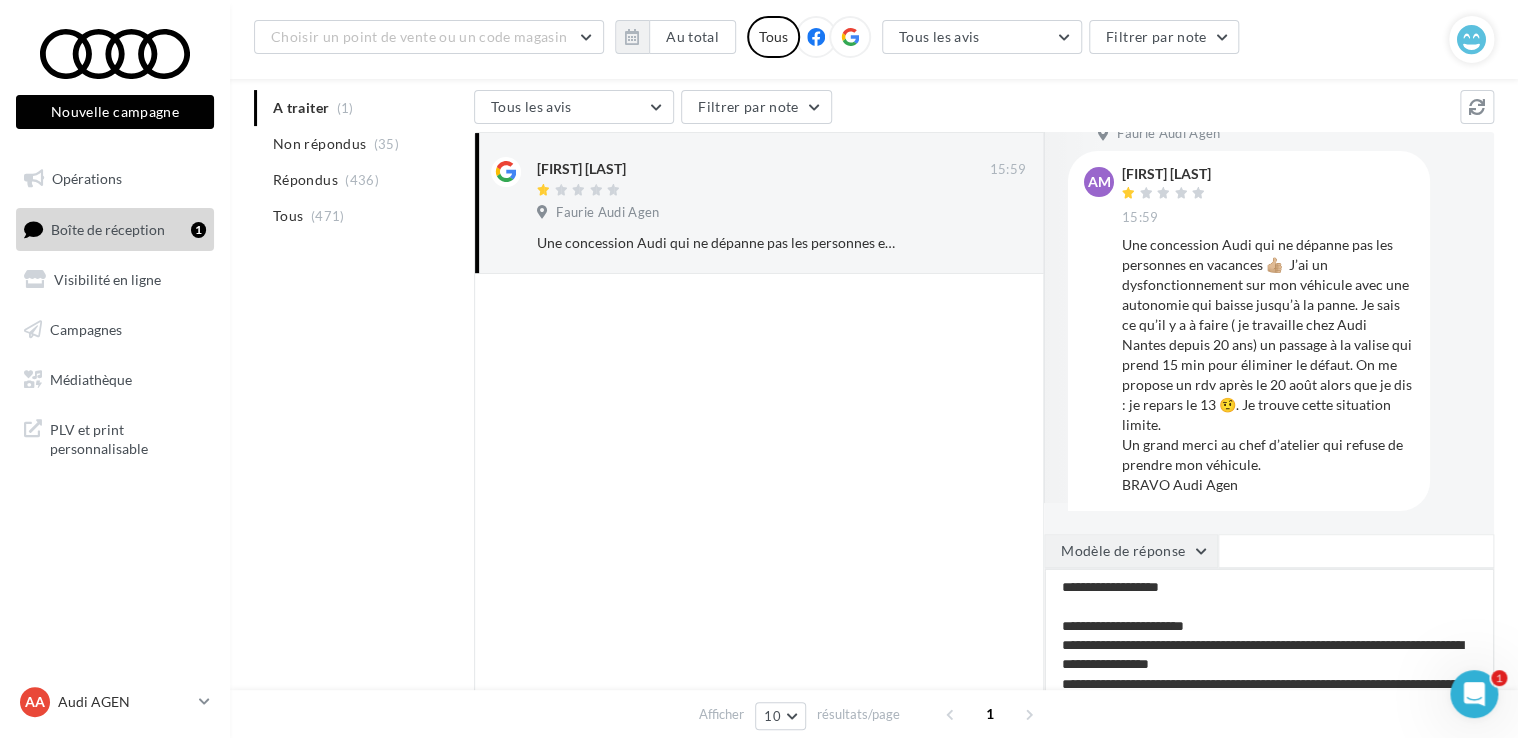 type on "**********" 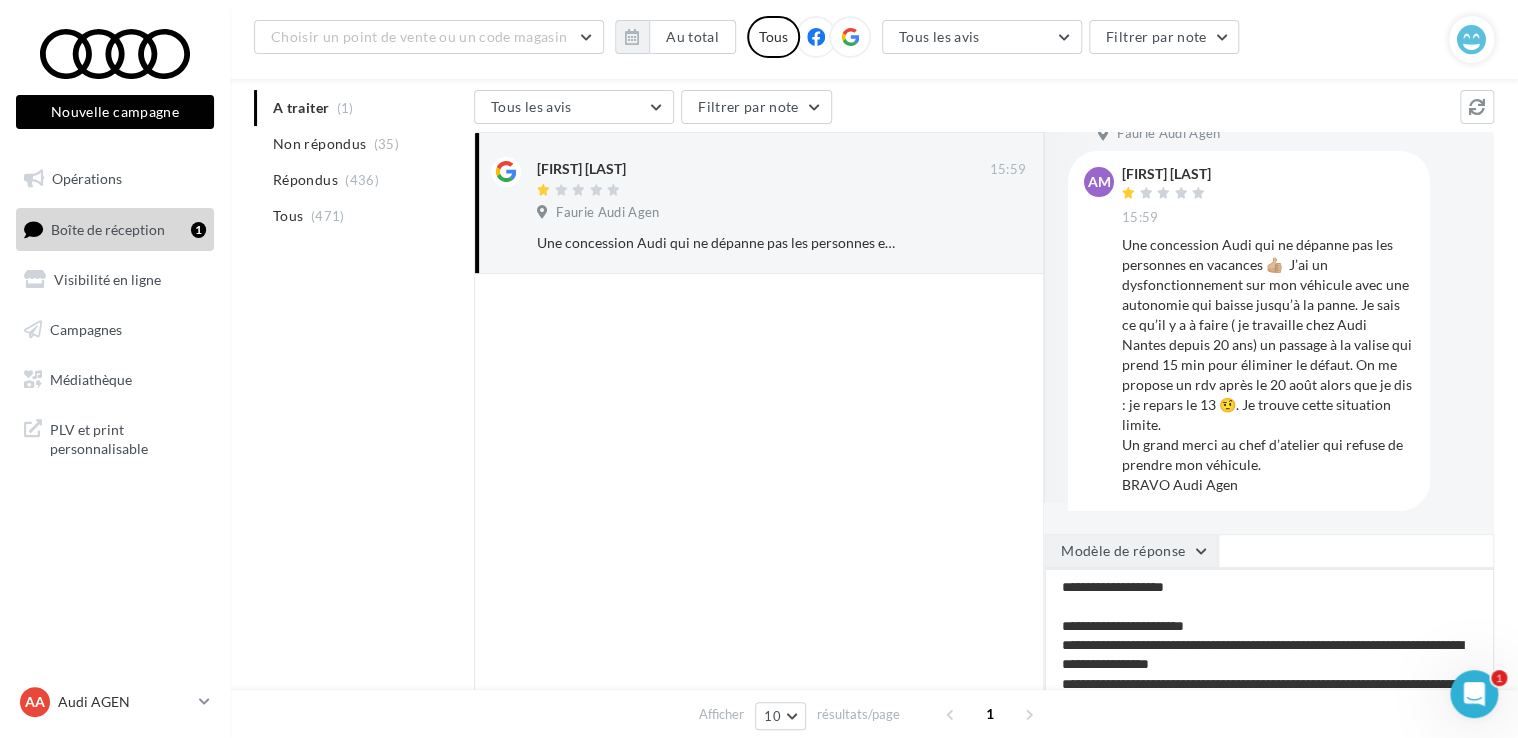 type on "**********" 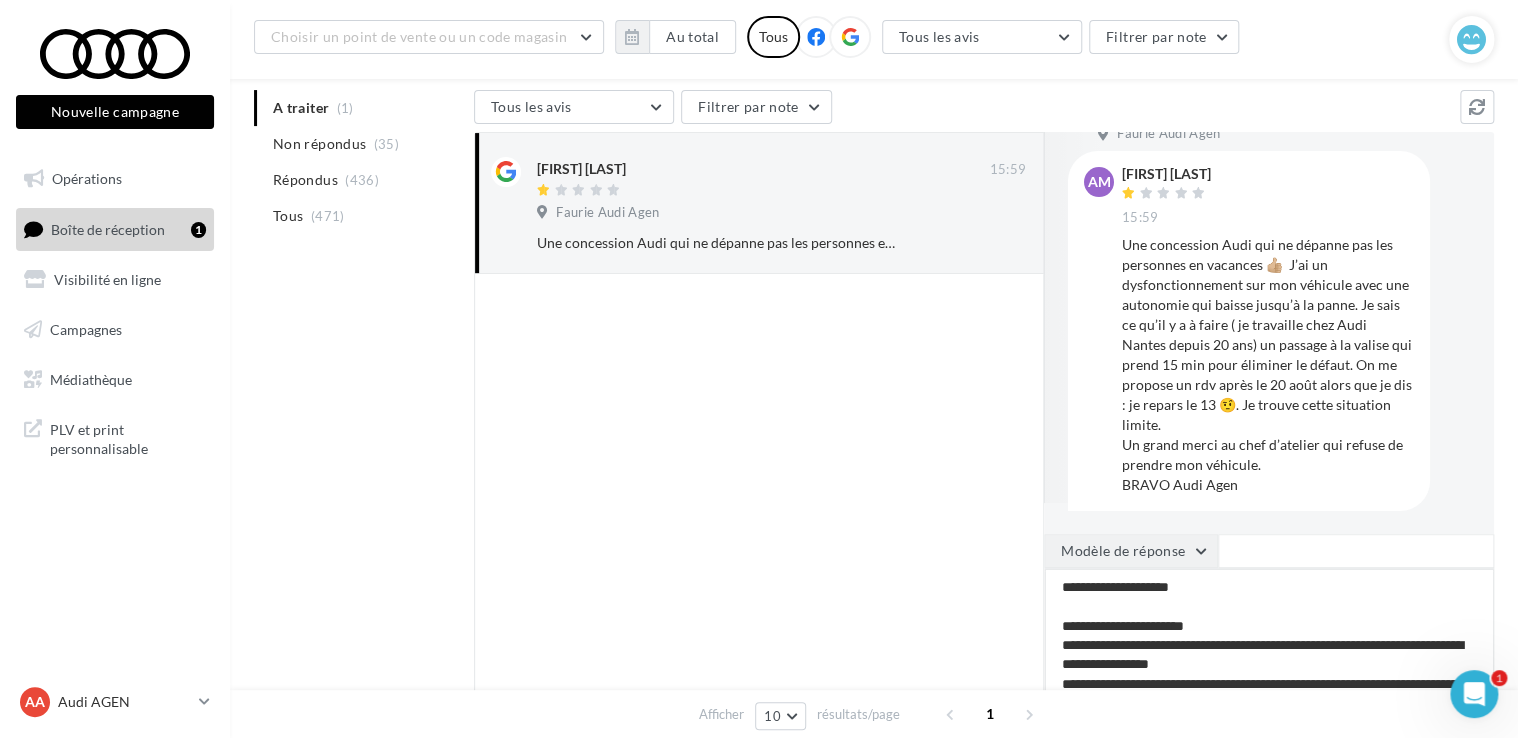 type on "**********" 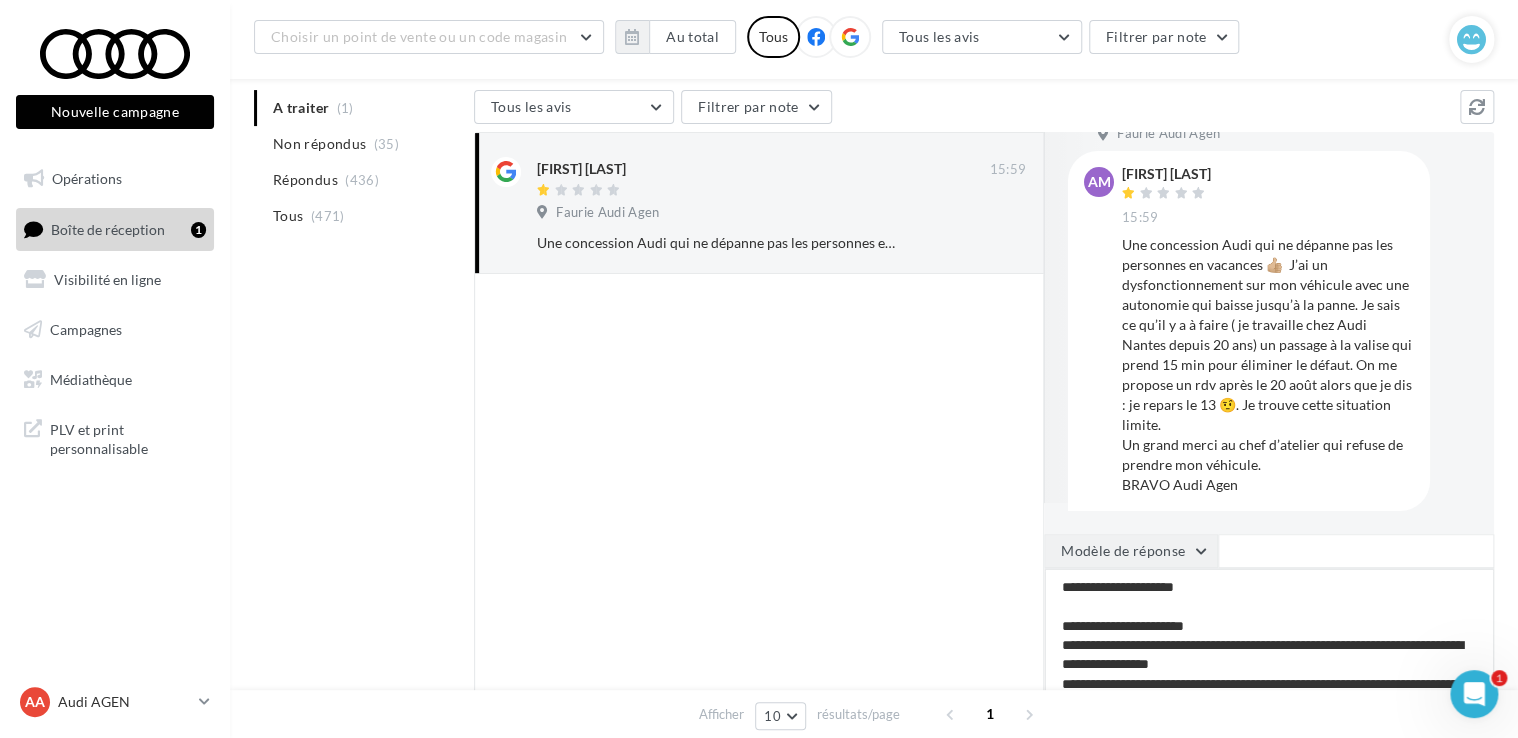 type on "**********" 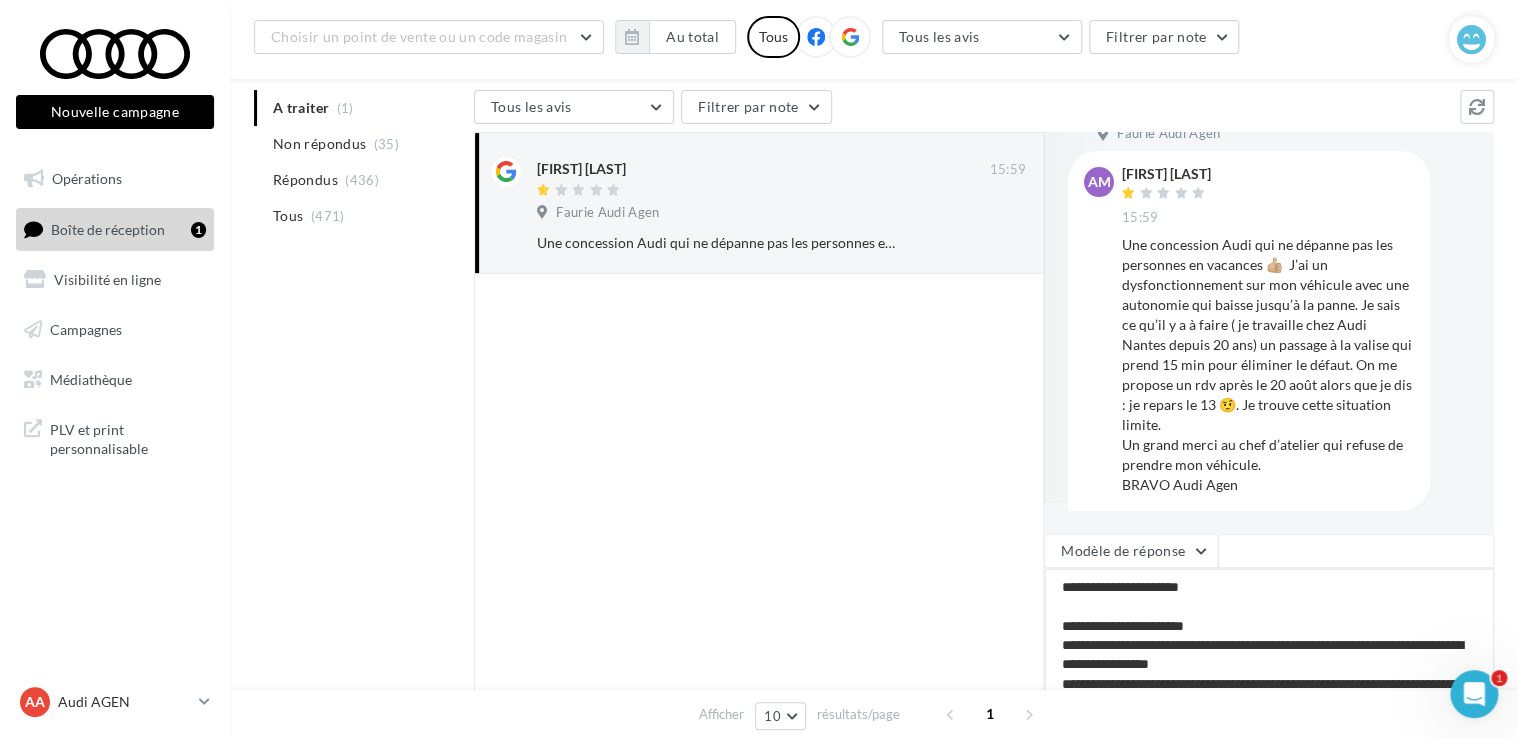 click on "**********" at bounding box center (1269, 630) 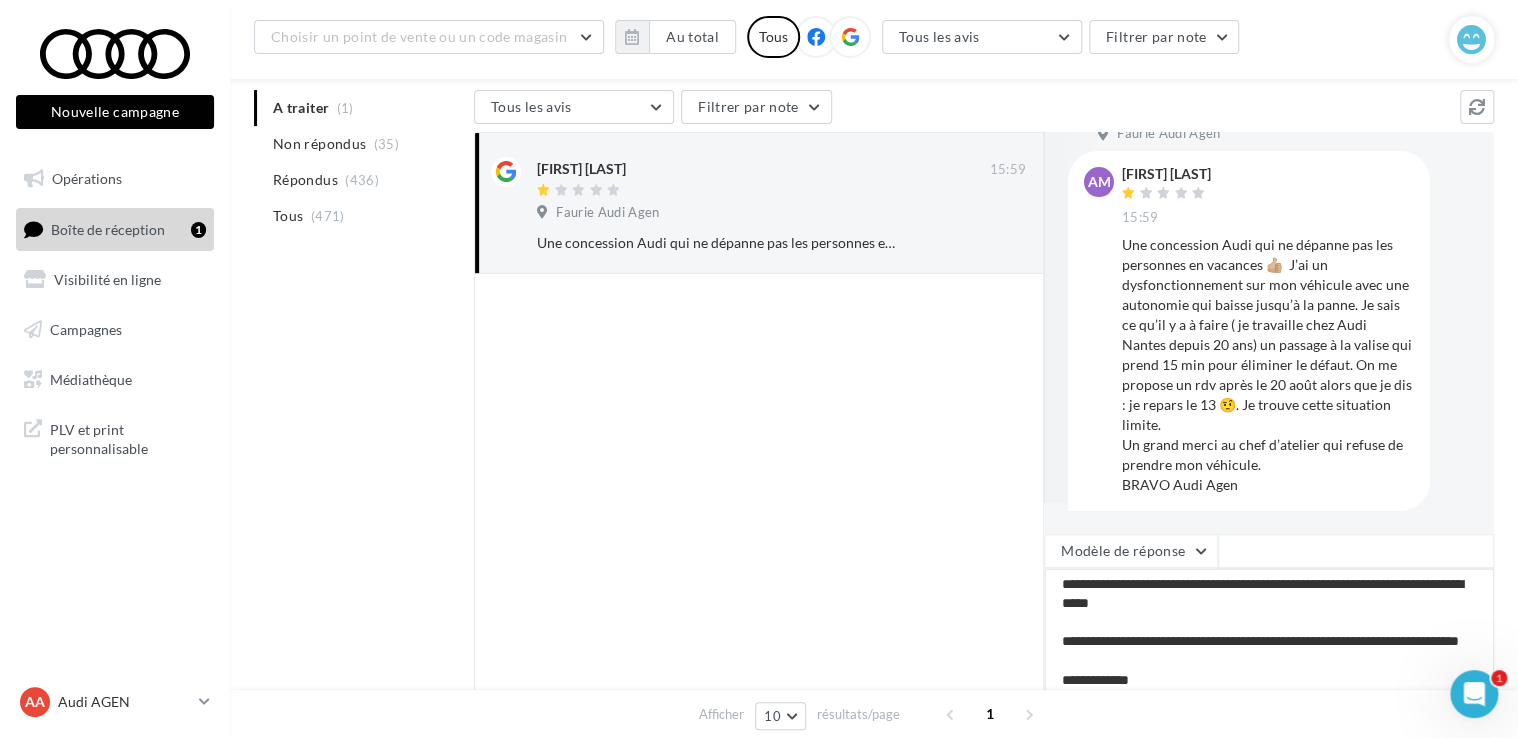 click on "**********" at bounding box center [1269, 630] 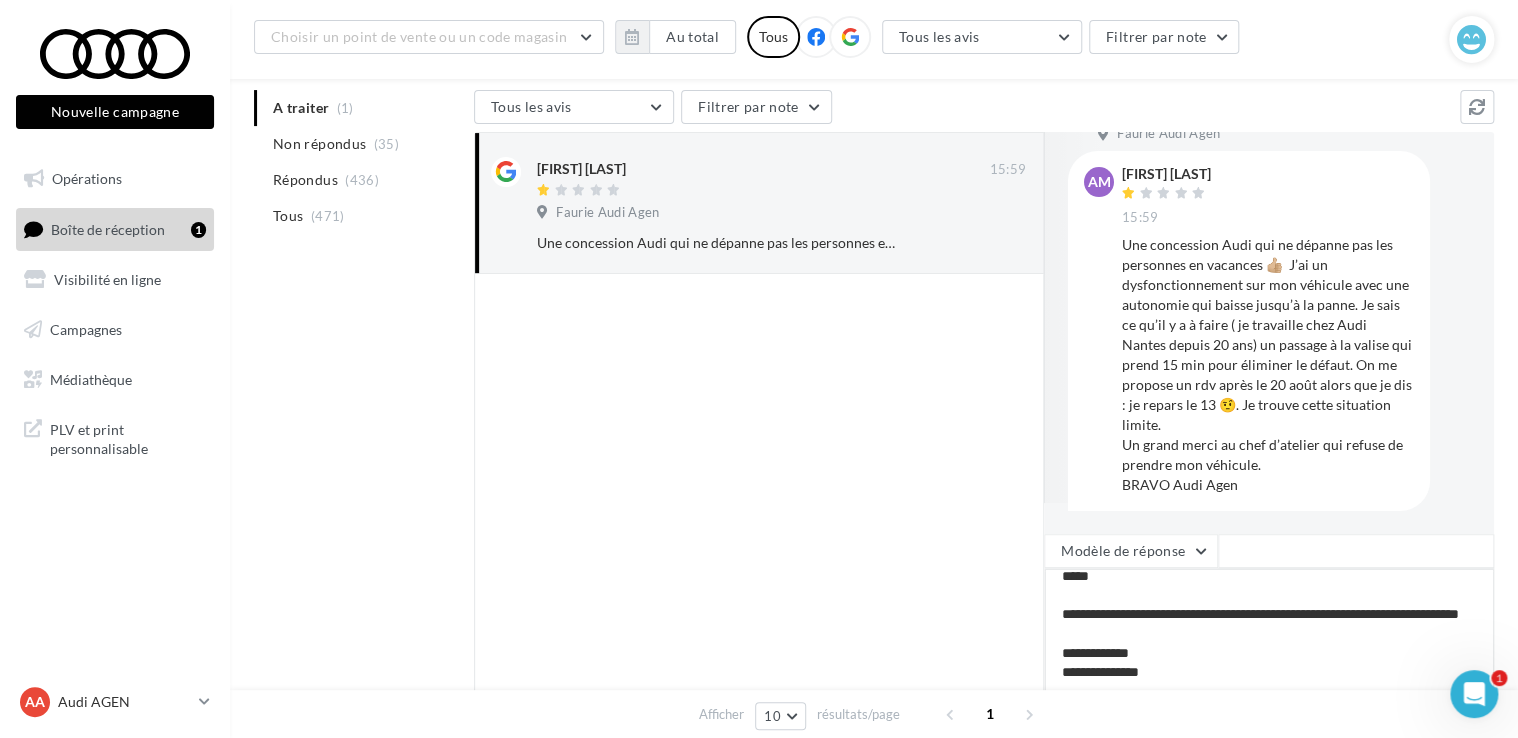 scroll, scrollTop: 145, scrollLeft: 0, axis: vertical 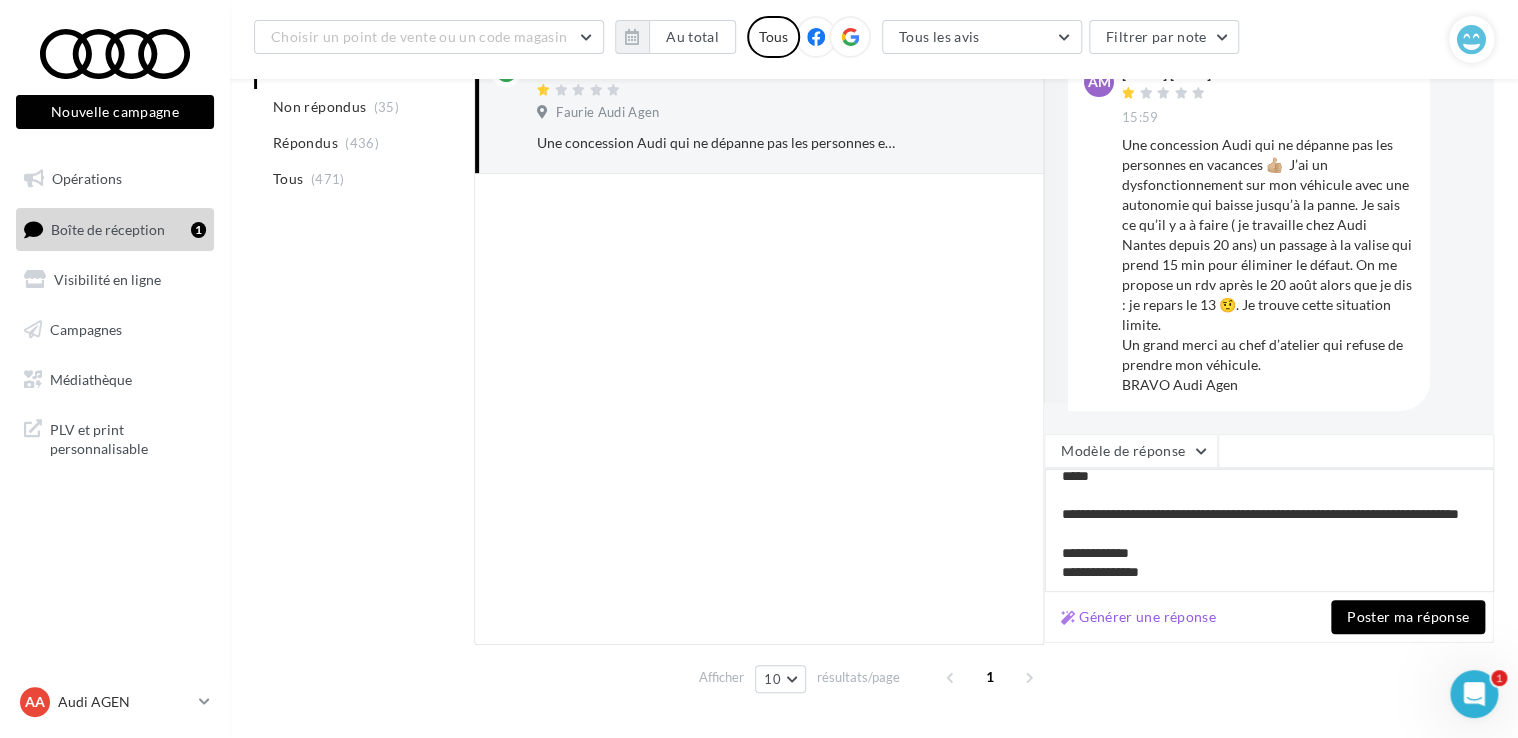 click on "**********" at bounding box center [1269, 530] 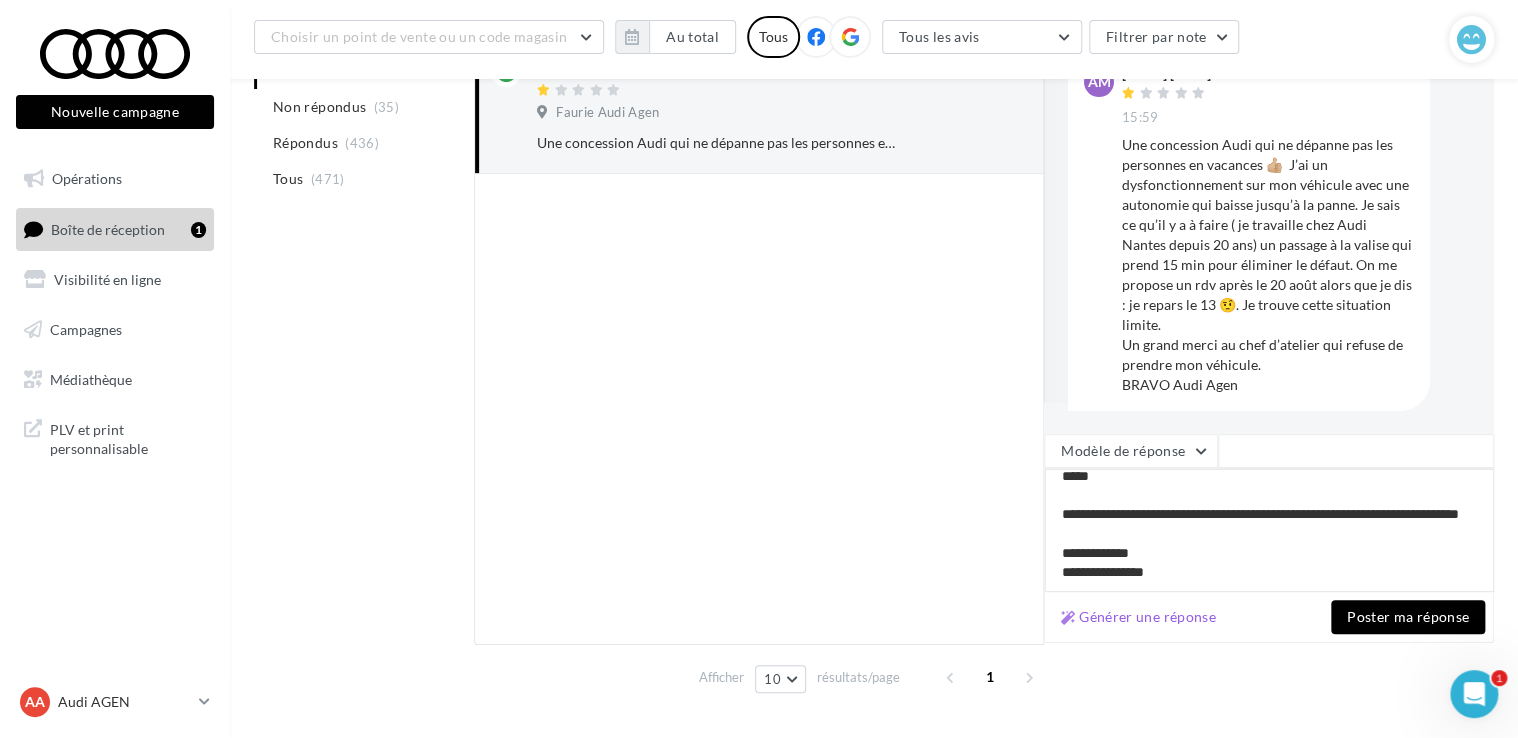 type on "**********" 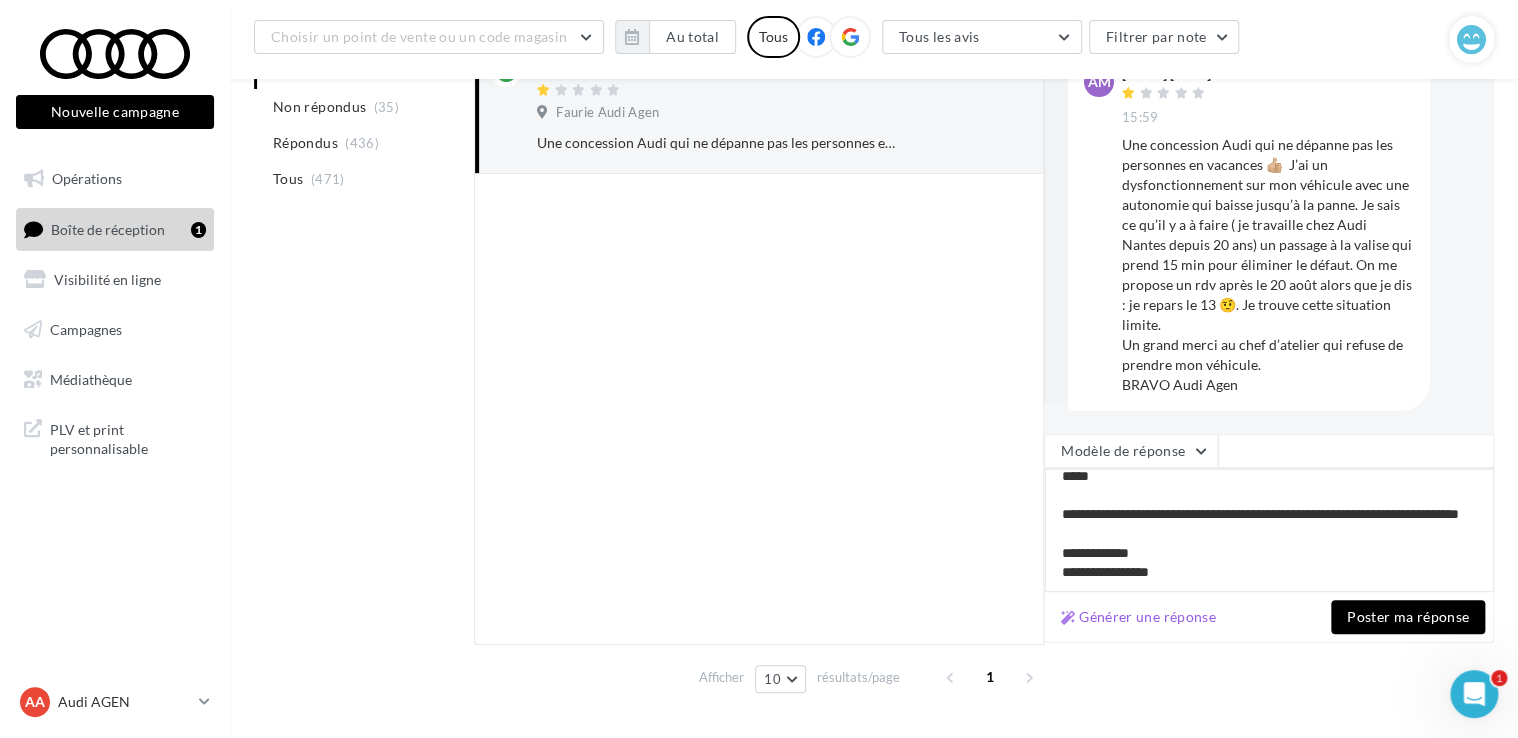 type on "**********" 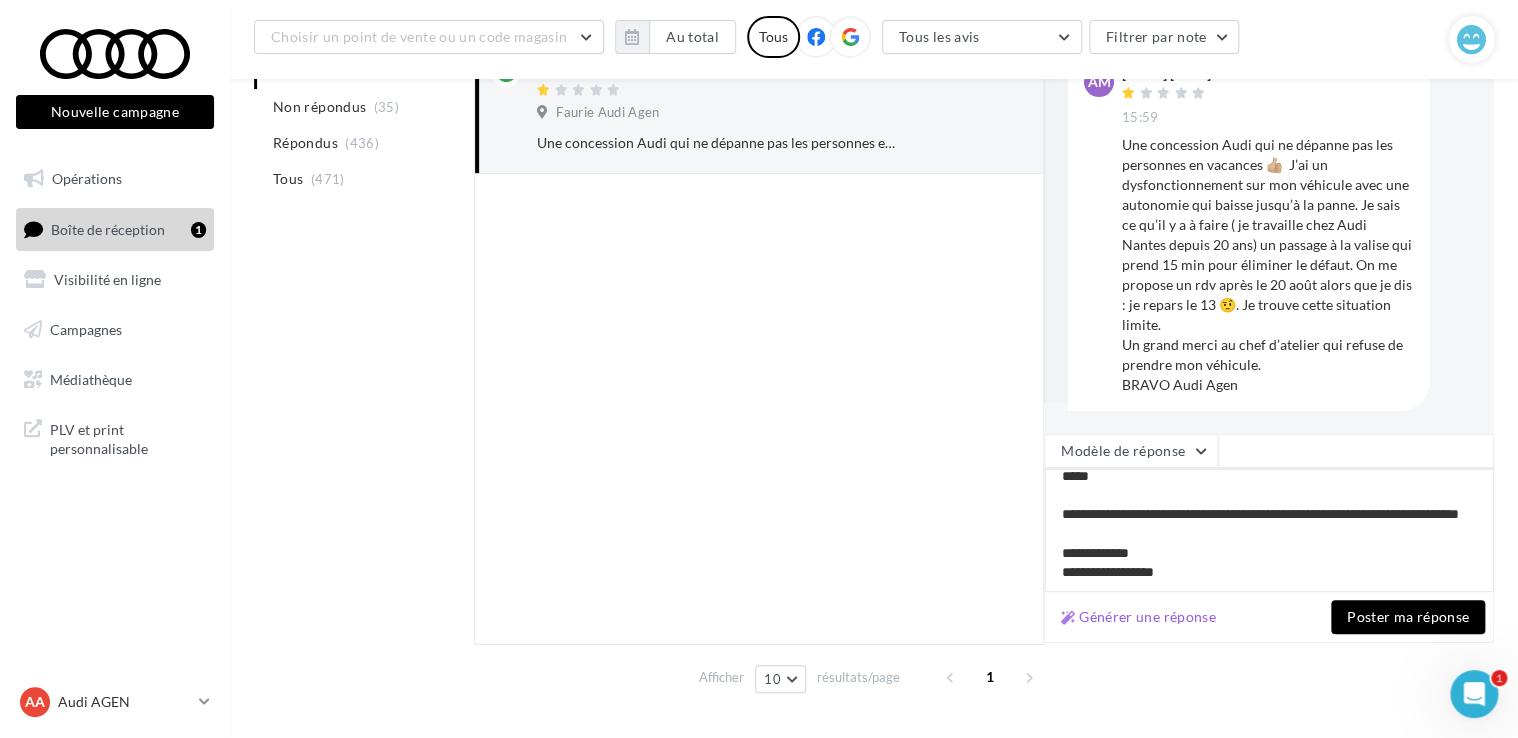 type on "**********" 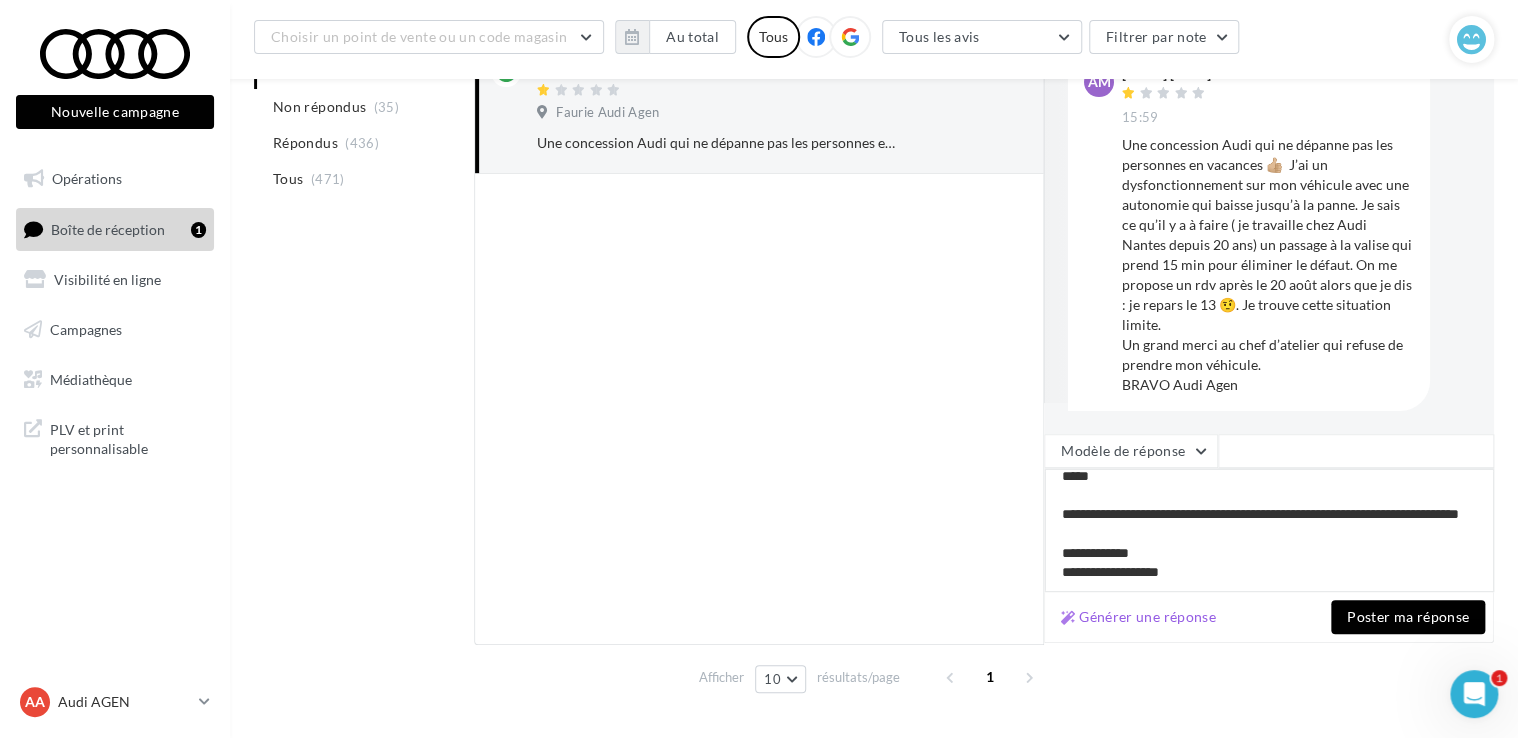 type on "**********" 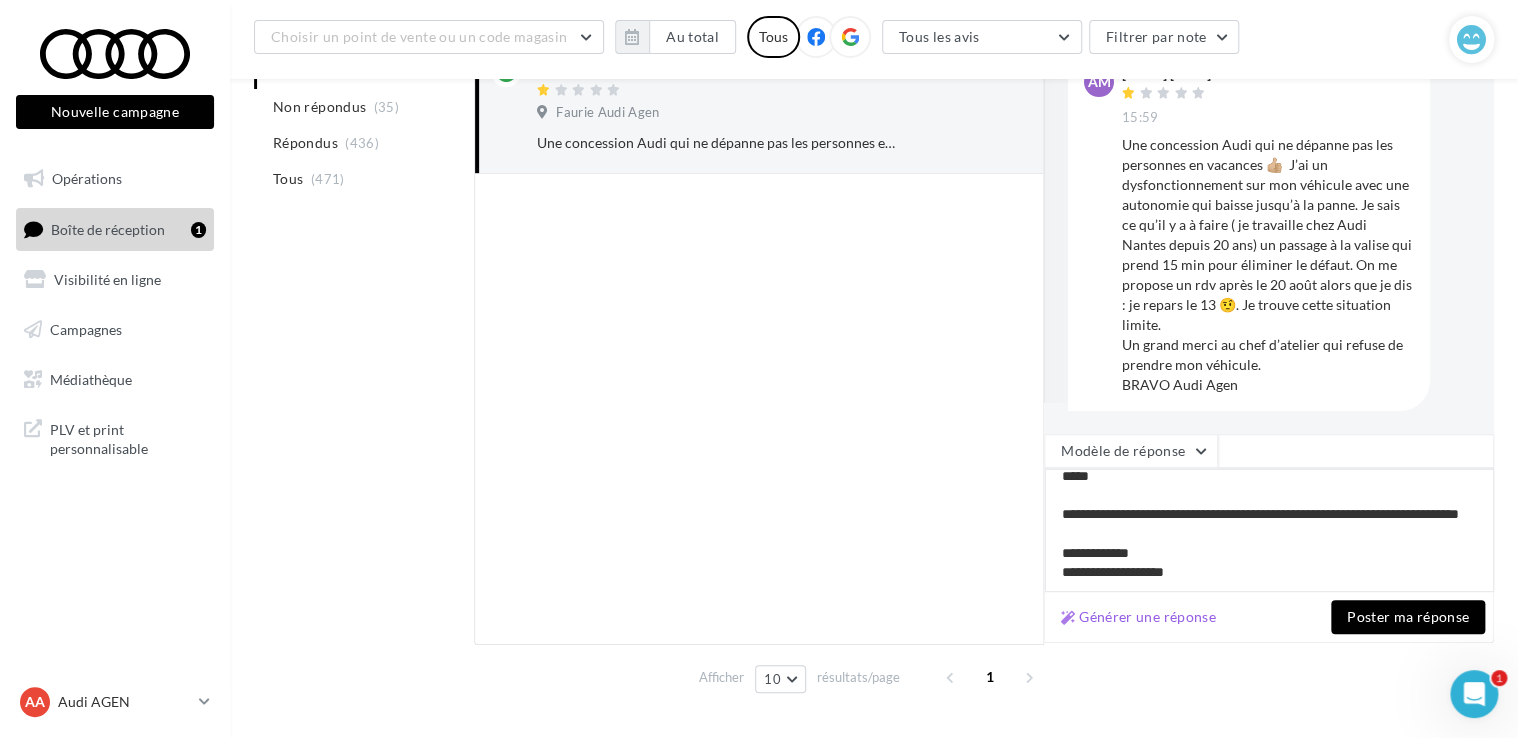 type on "**********" 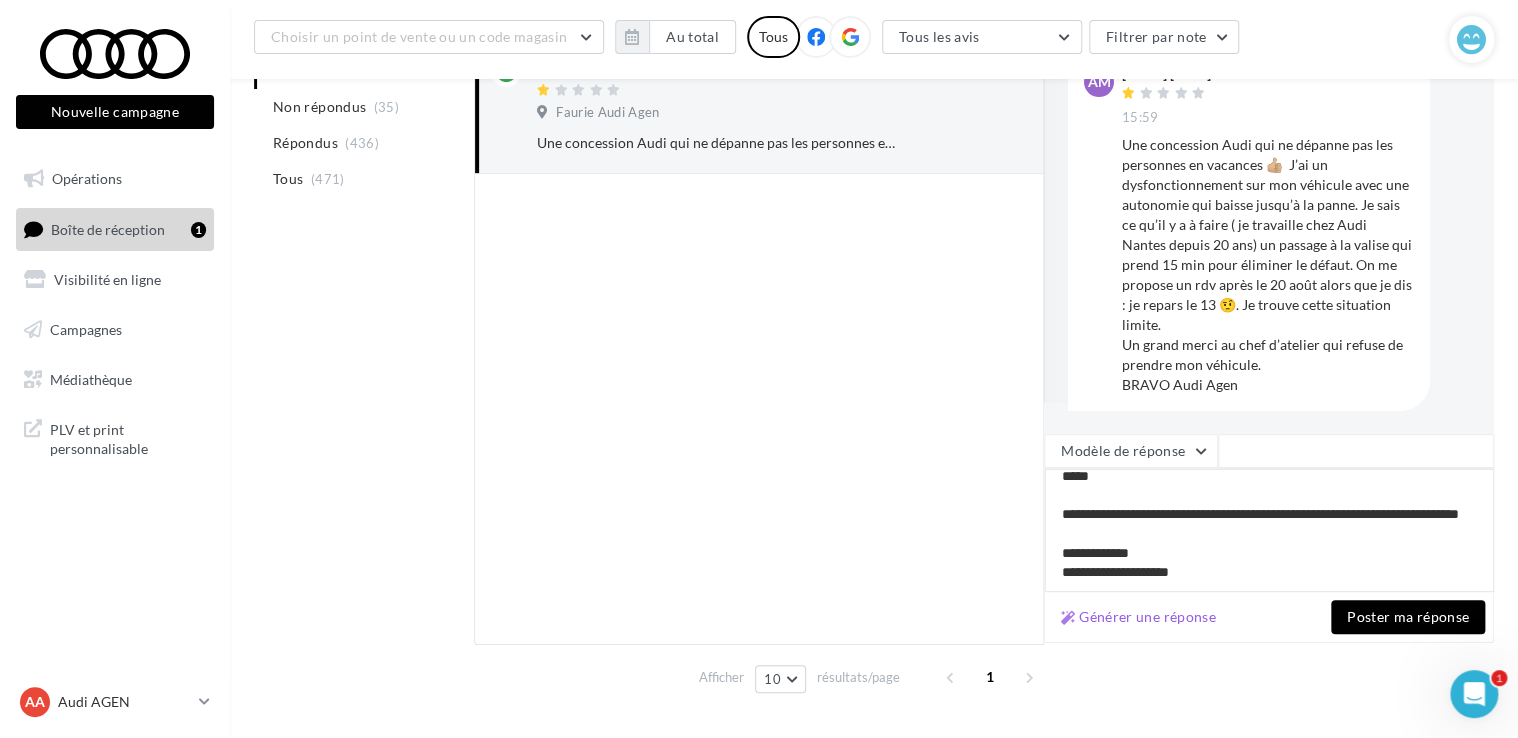 type on "**********" 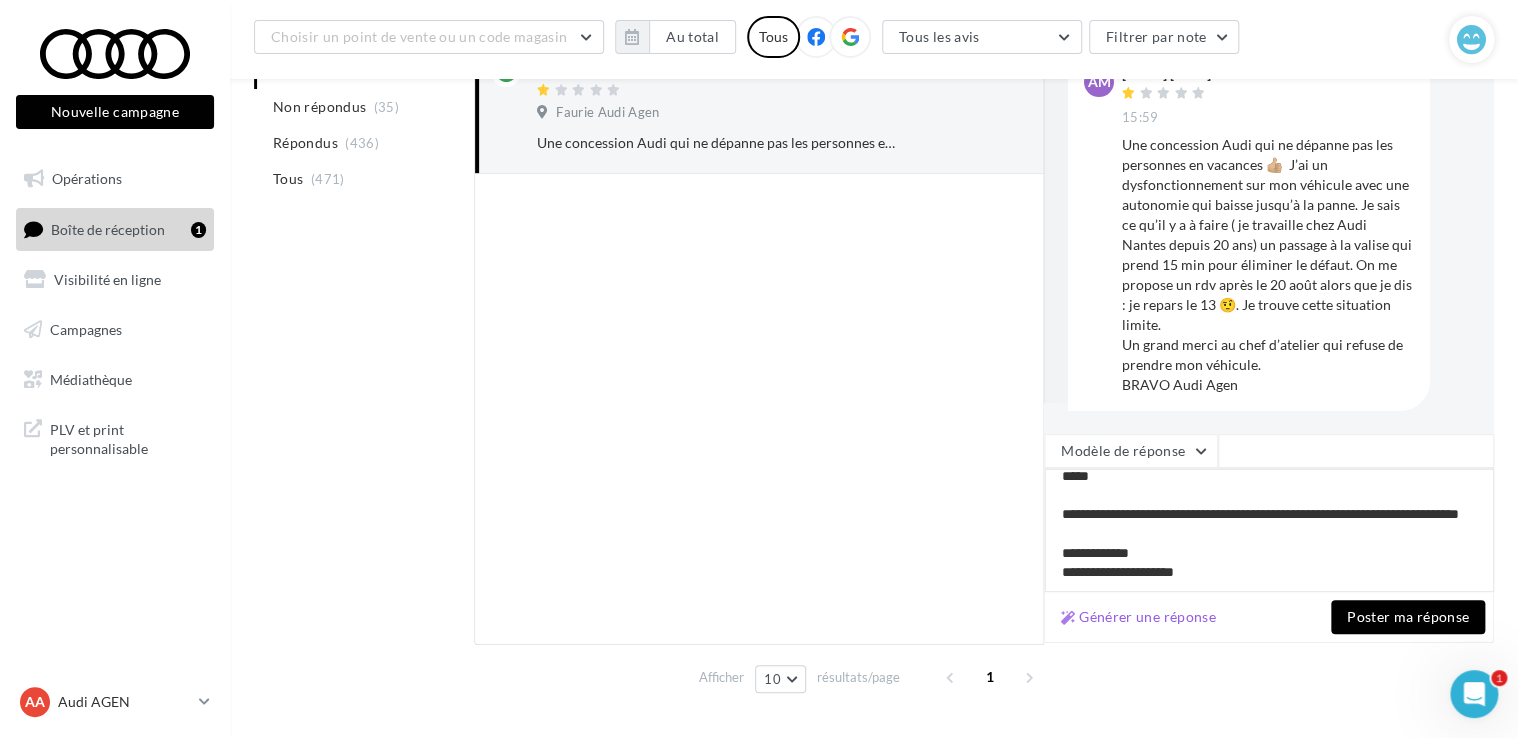 type on "**********" 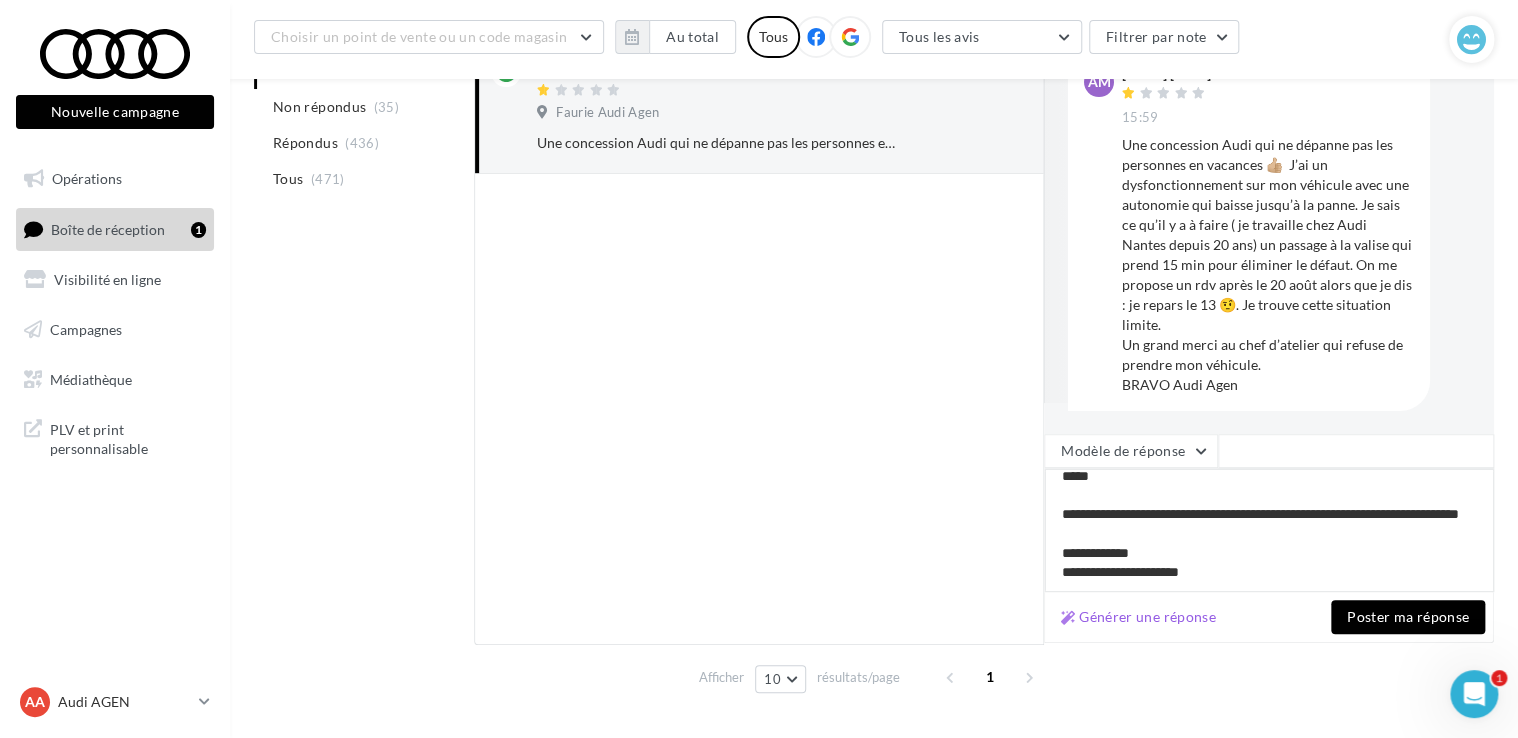 type on "**********" 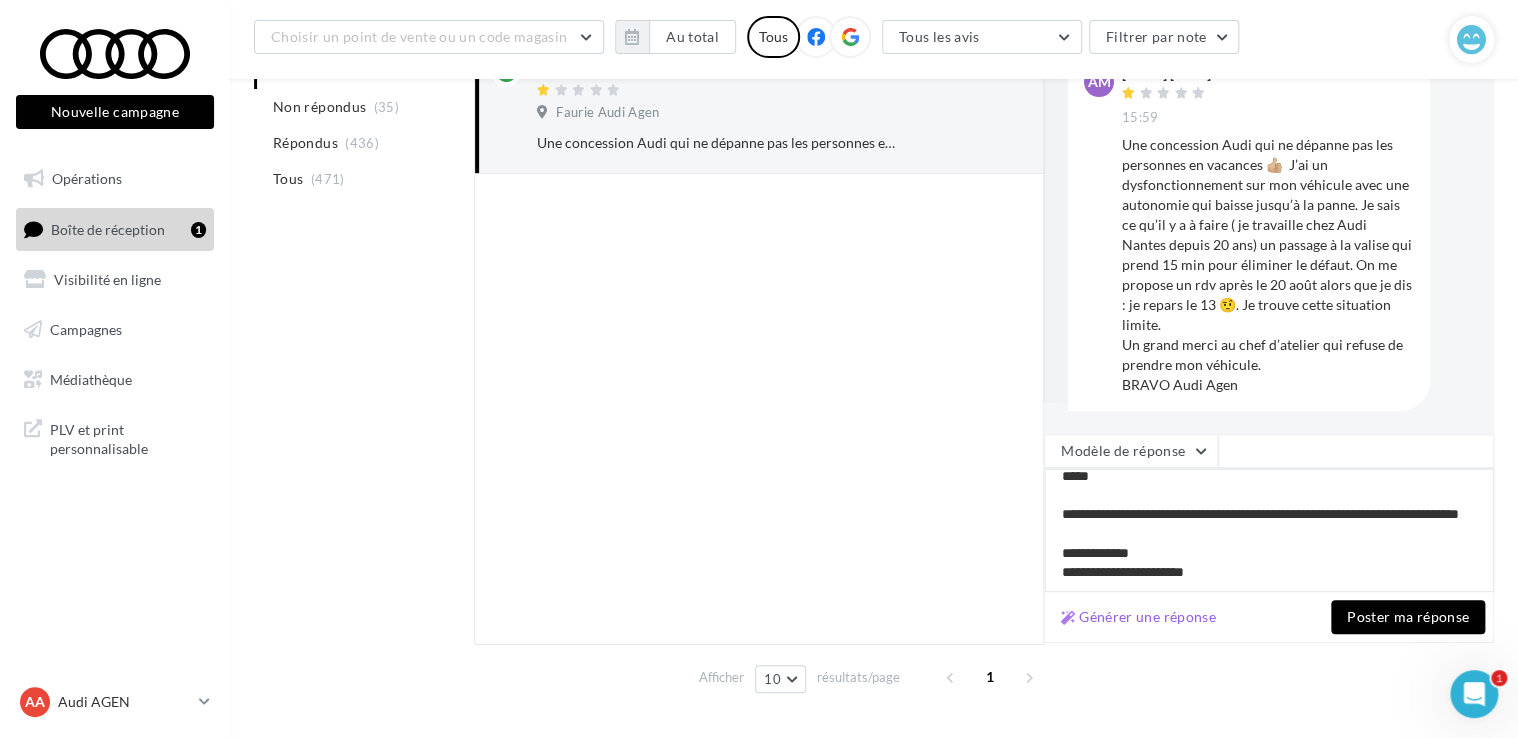 type on "**********" 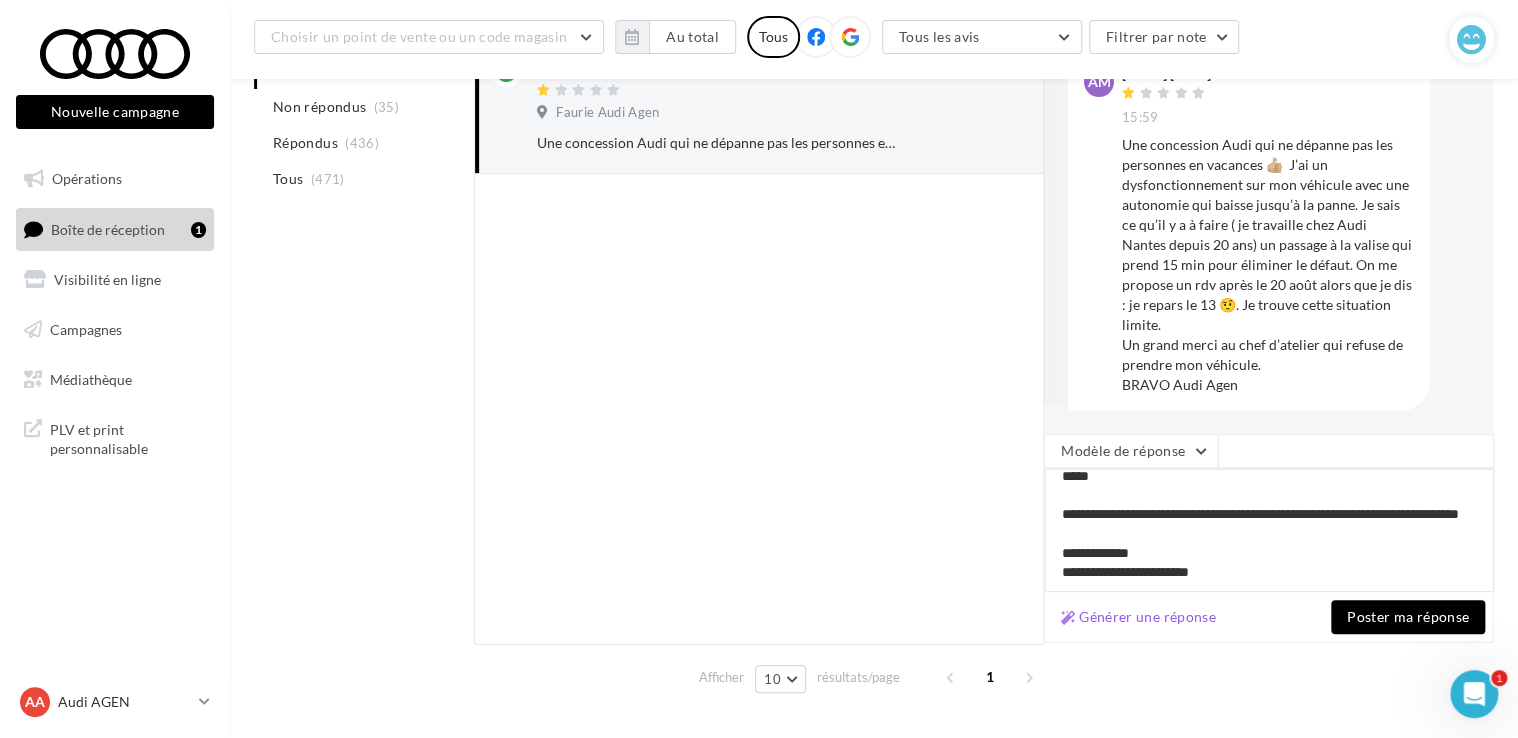type on "**********" 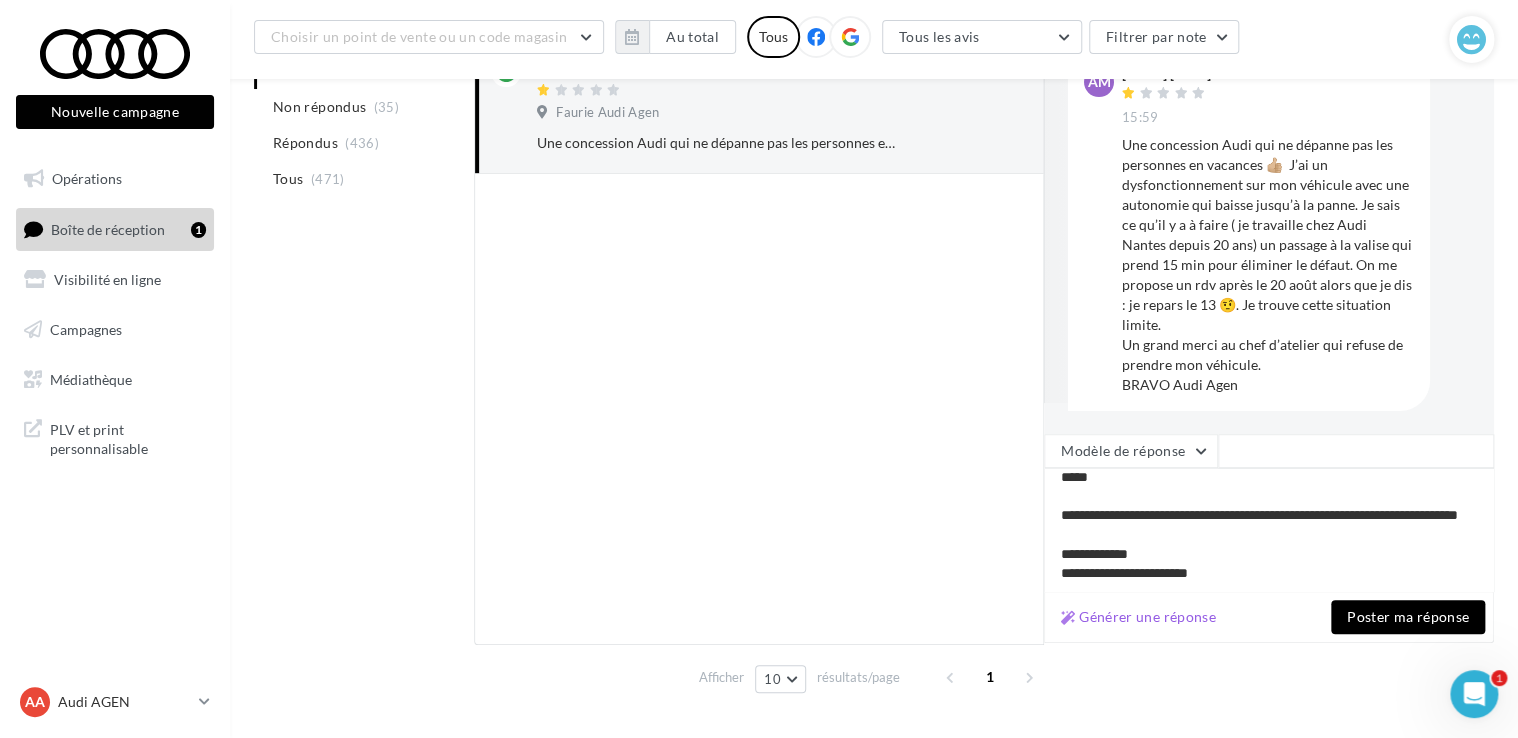 click on "Poster ma réponse" at bounding box center [1408, 617] 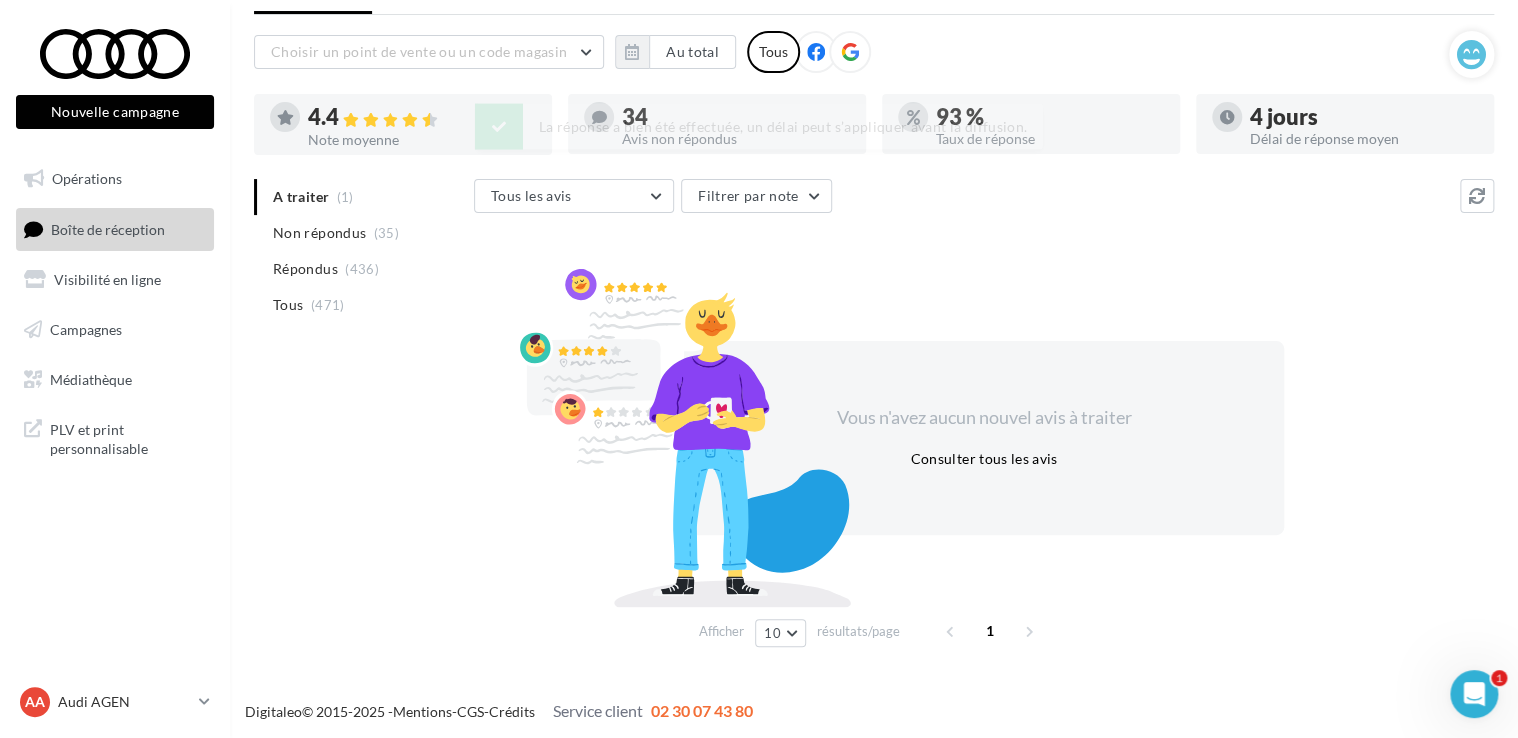 scroll, scrollTop: 96, scrollLeft: 0, axis: vertical 